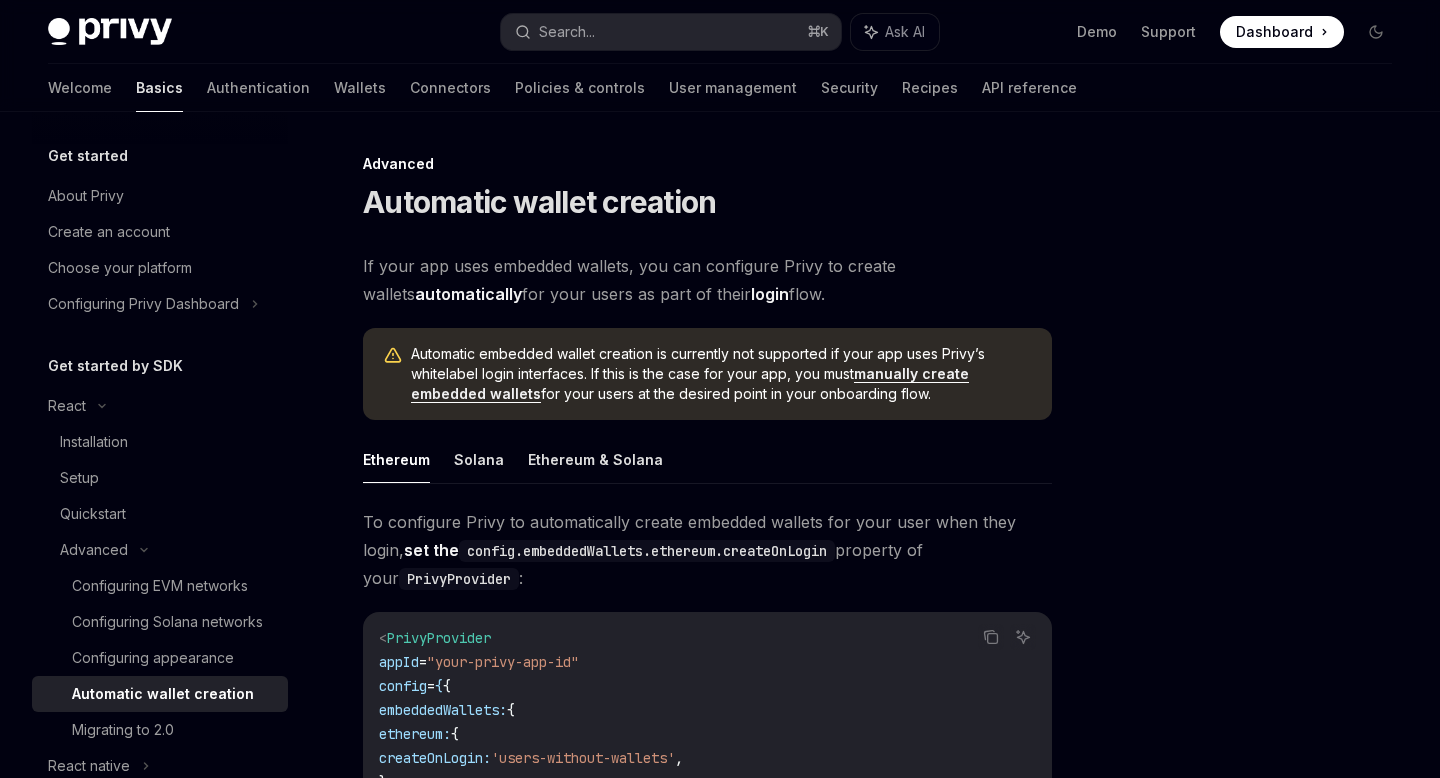 scroll, scrollTop: 0, scrollLeft: 0, axis: both 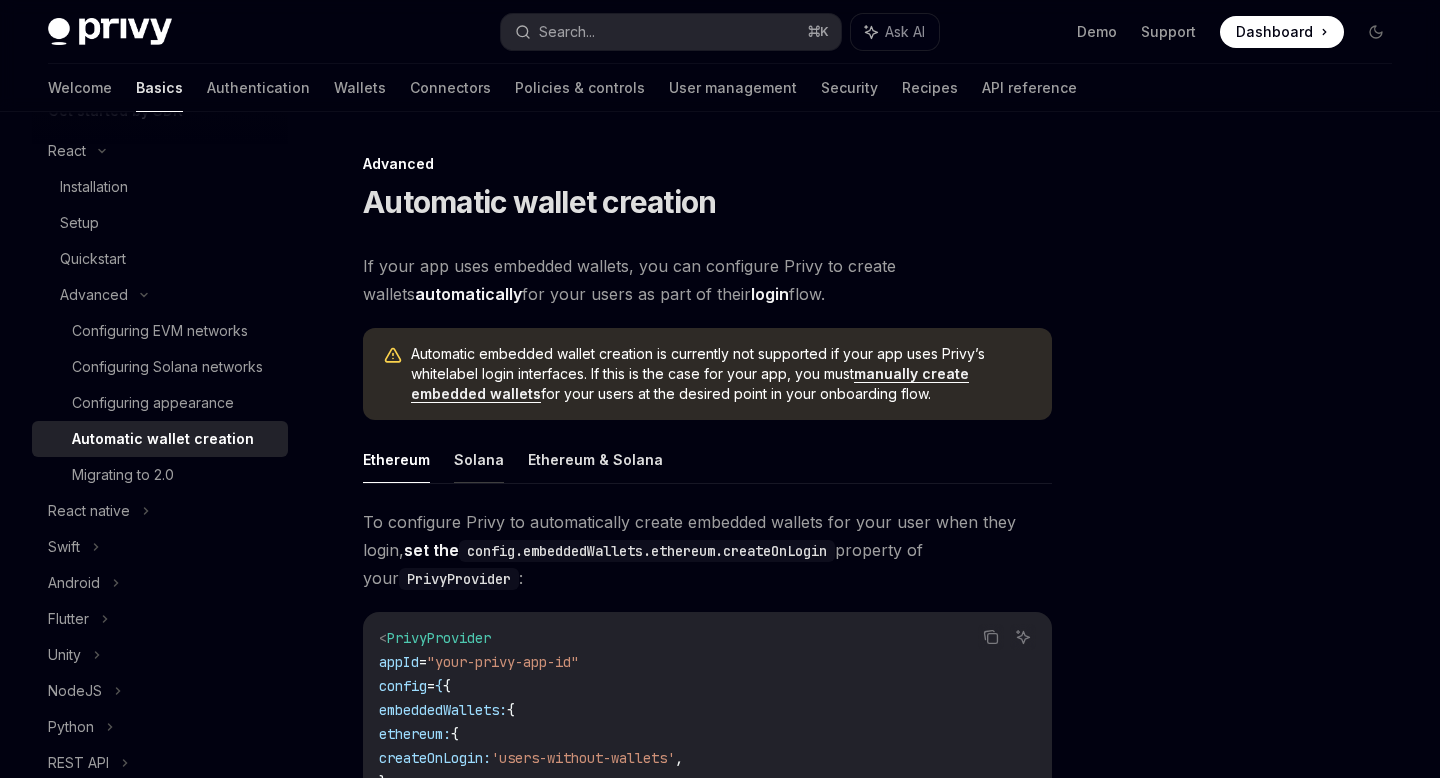 click on "Solana" at bounding box center (479, 459) 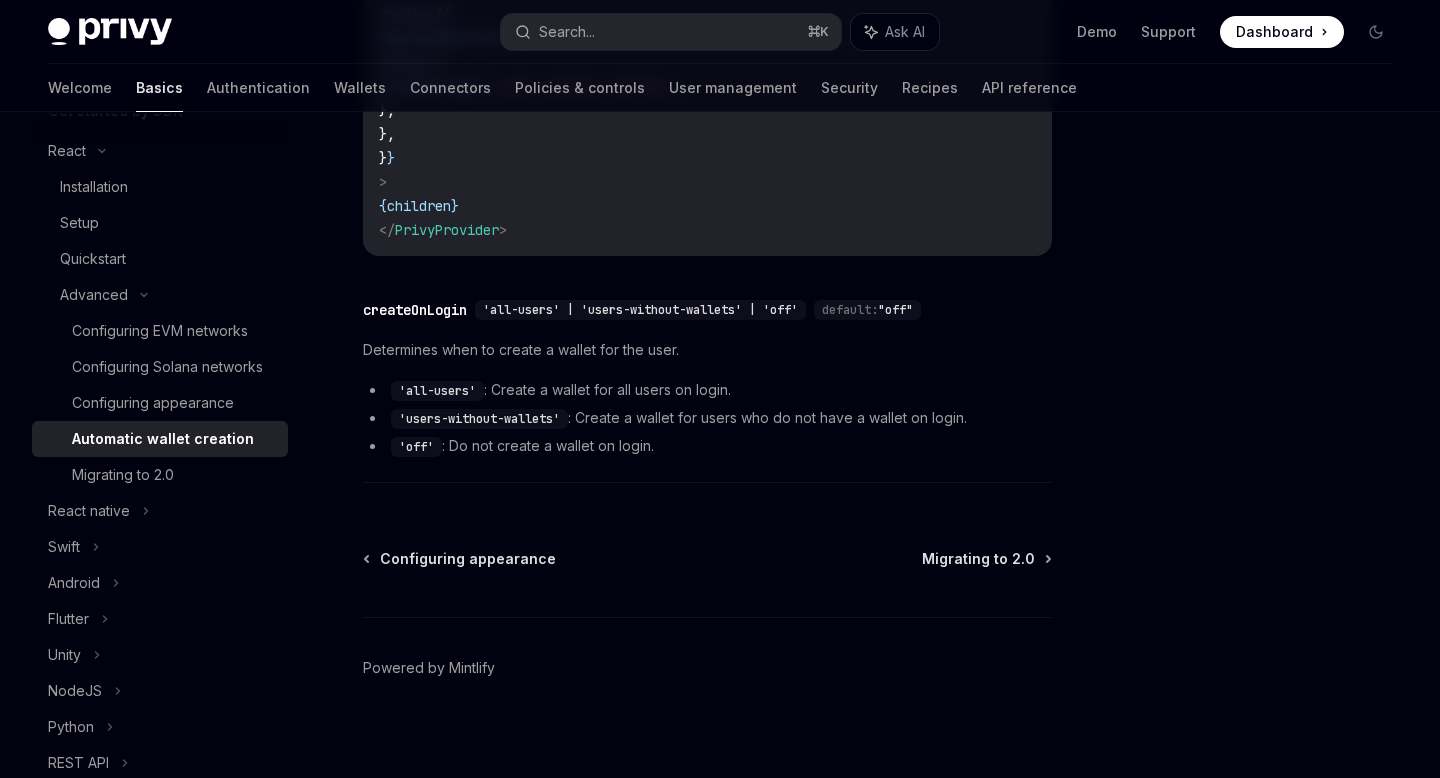 scroll, scrollTop: 684, scrollLeft: 0, axis: vertical 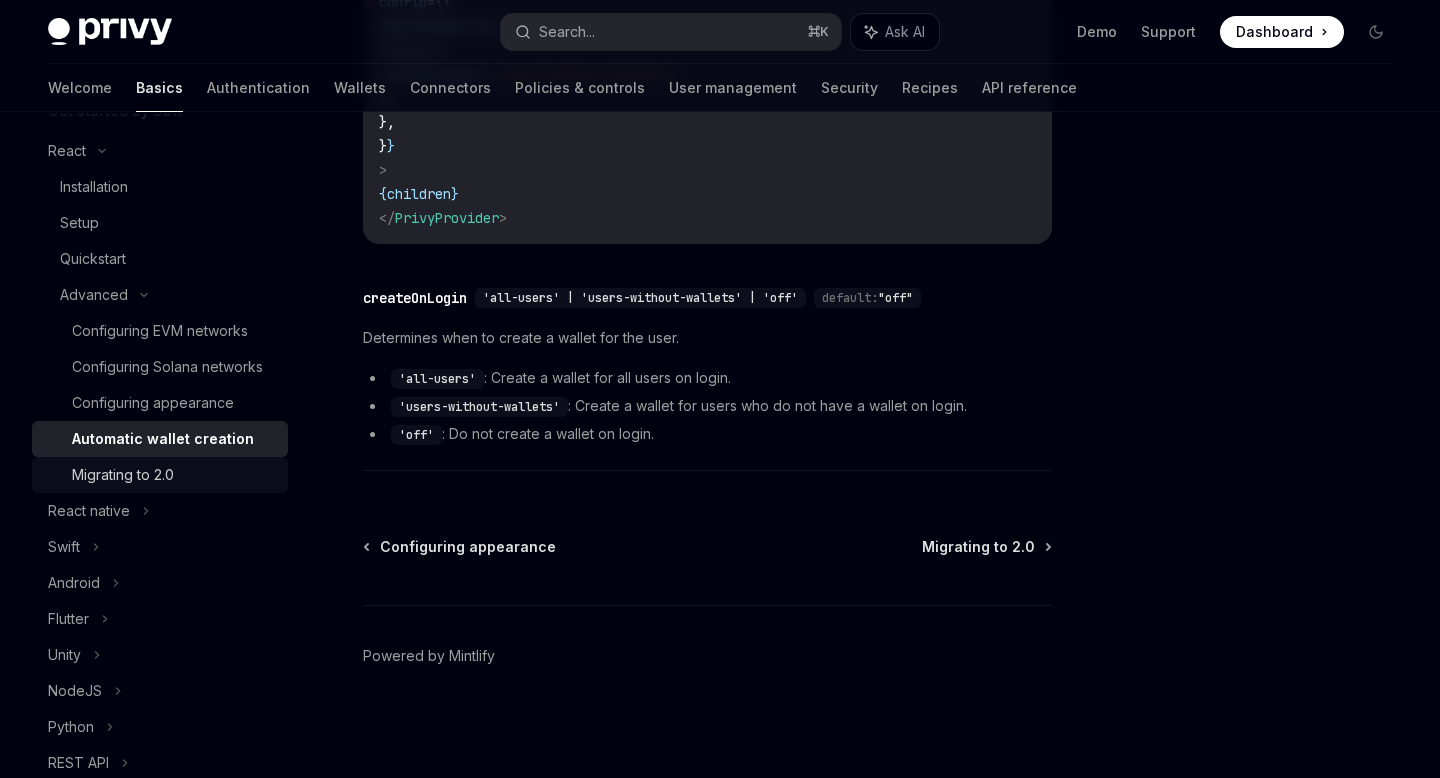 click on "Migrating to 2.0" at bounding box center [123, 475] 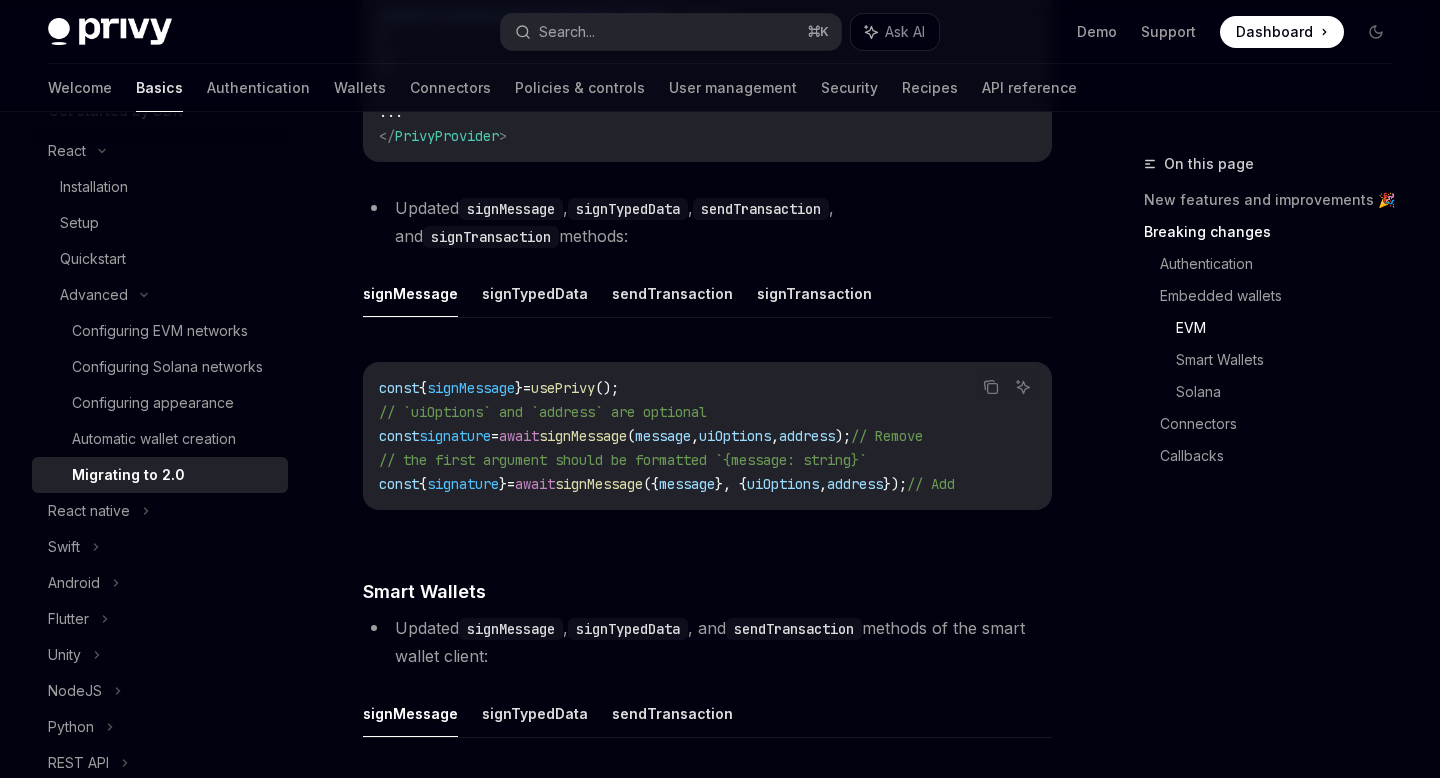 scroll, scrollTop: 3129, scrollLeft: 0, axis: vertical 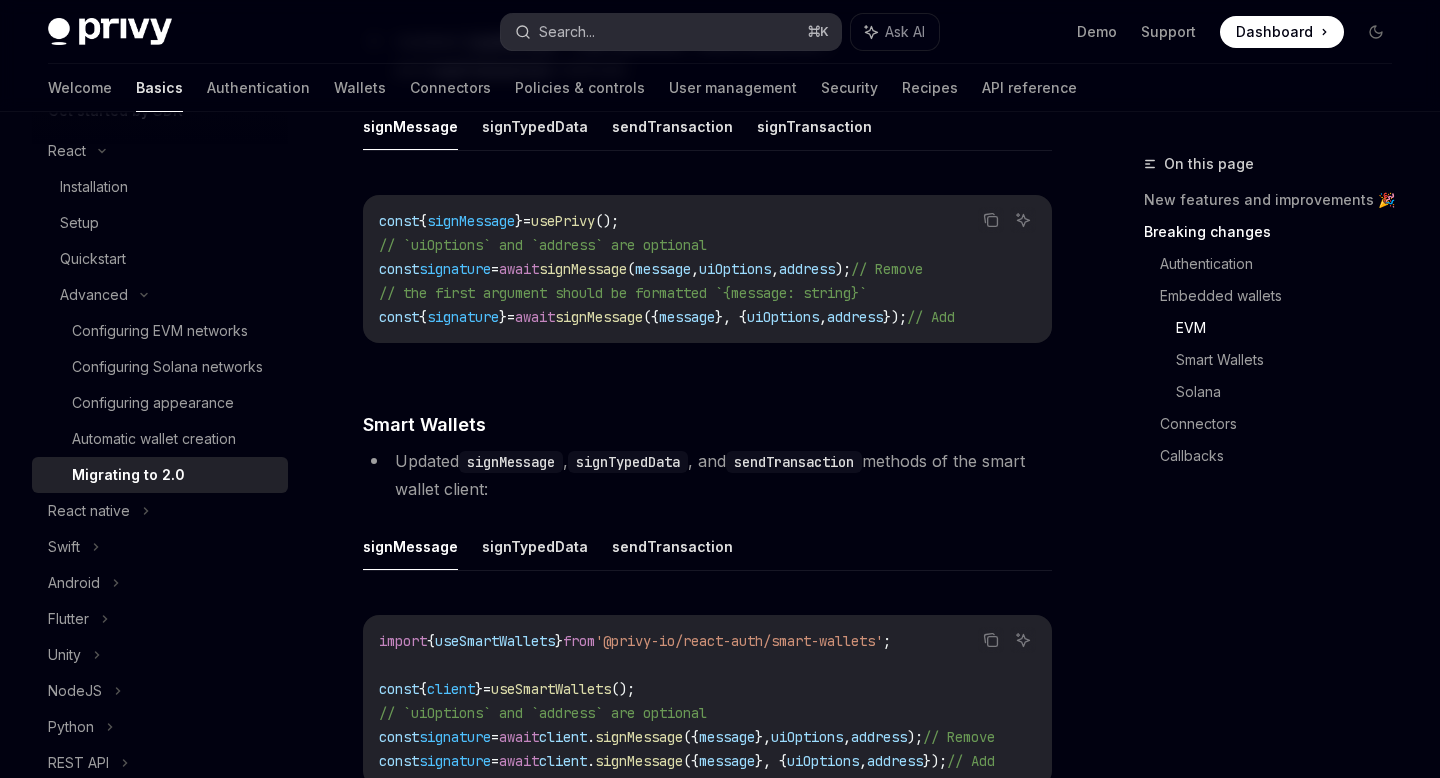 click on "Search... ⌘ K" at bounding box center (670, 32) 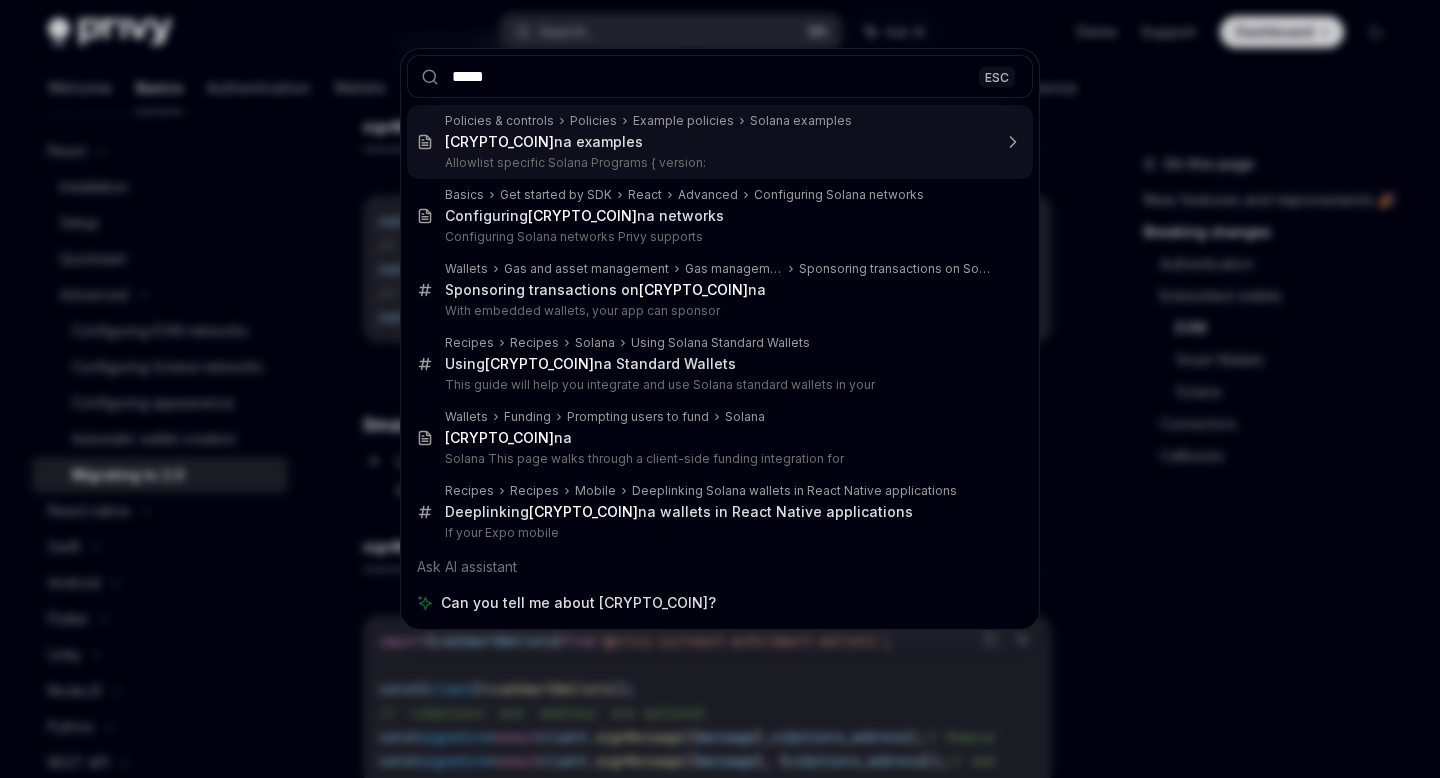 type on "******" 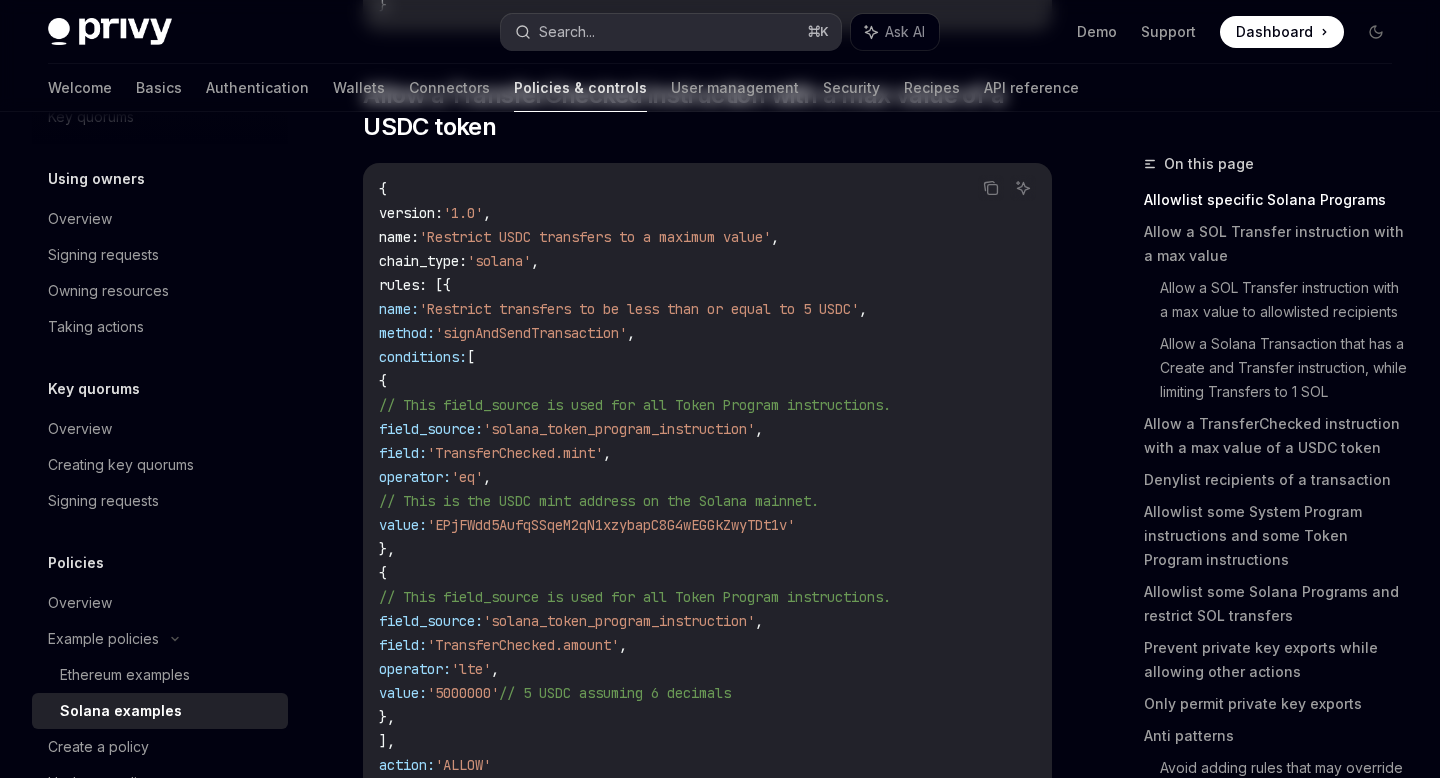scroll, scrollTop: 0, scrollLeft: 0, axis: both 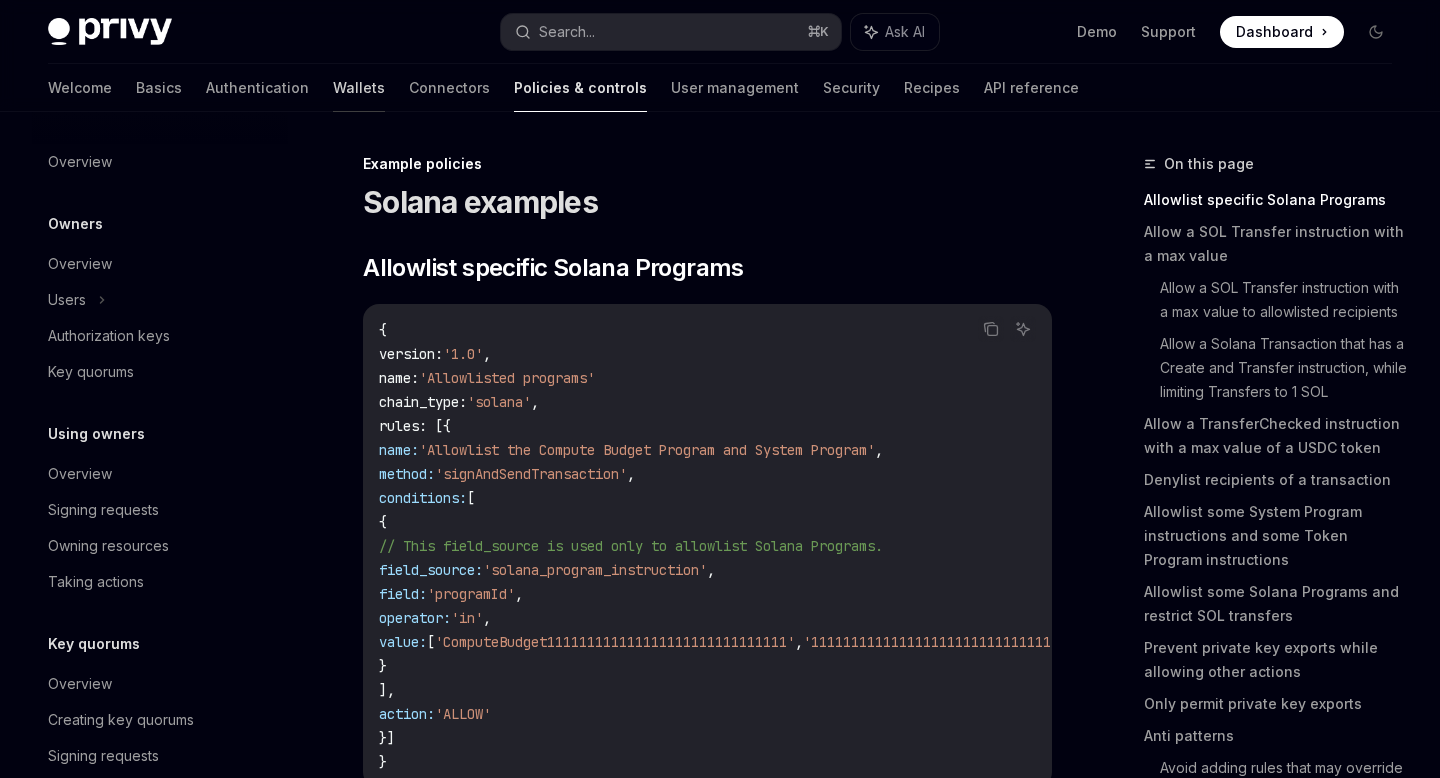 click on "Wallets" at bounding box center [359, 88] 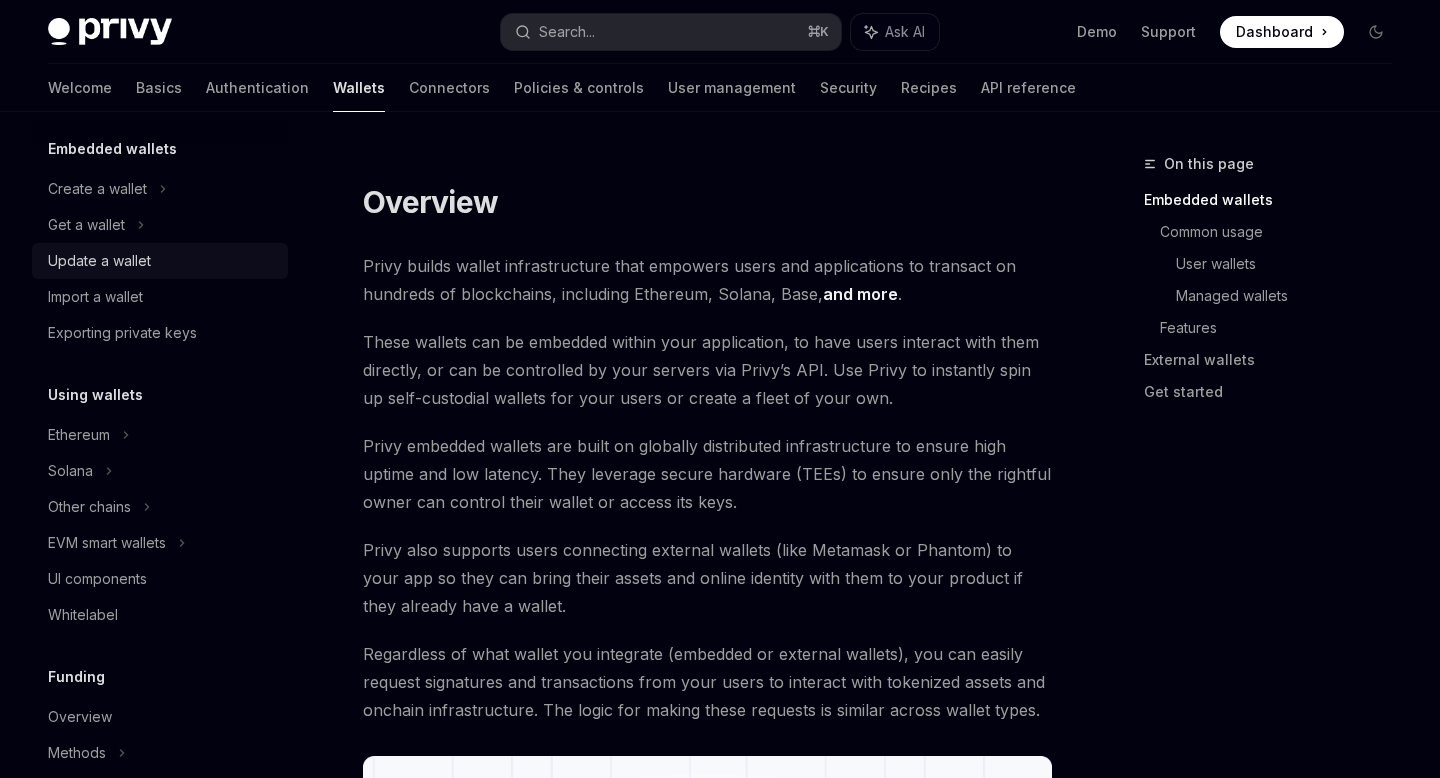 scroll, scrollTop: 122, scrollLeft: 0, axis: vertical 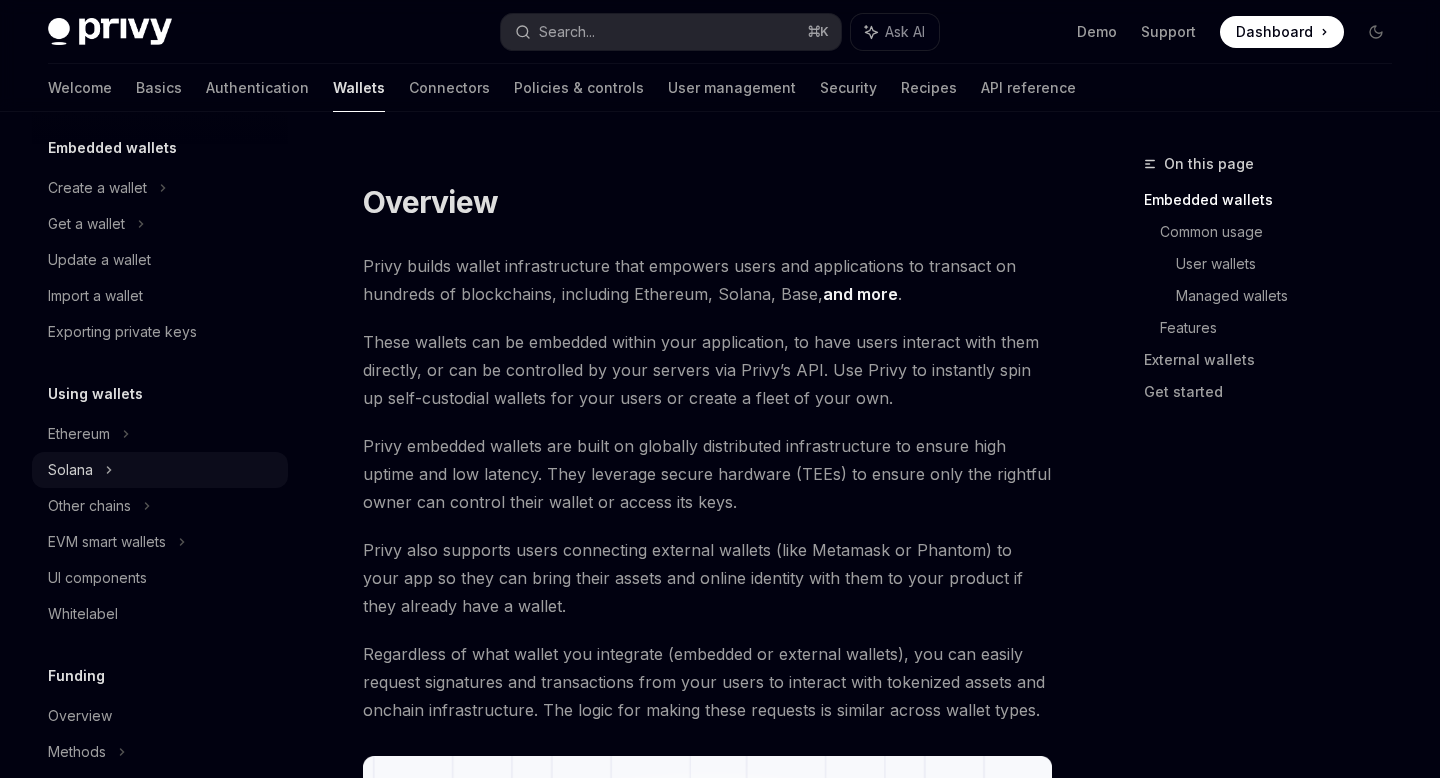 click on "Solana" at bounding box center (86, 224) 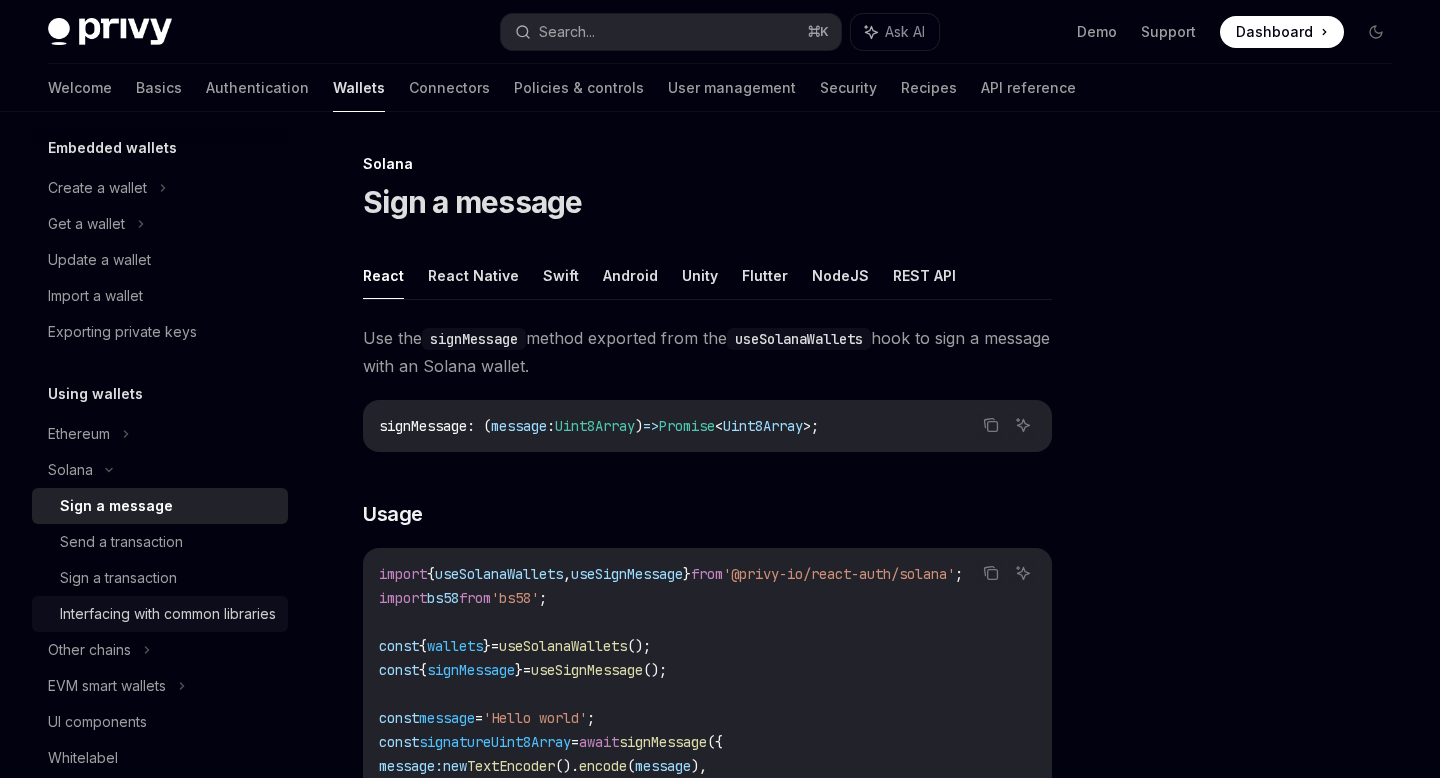 click on "Interfacing with common libraries" at bounding box center [168, 614] 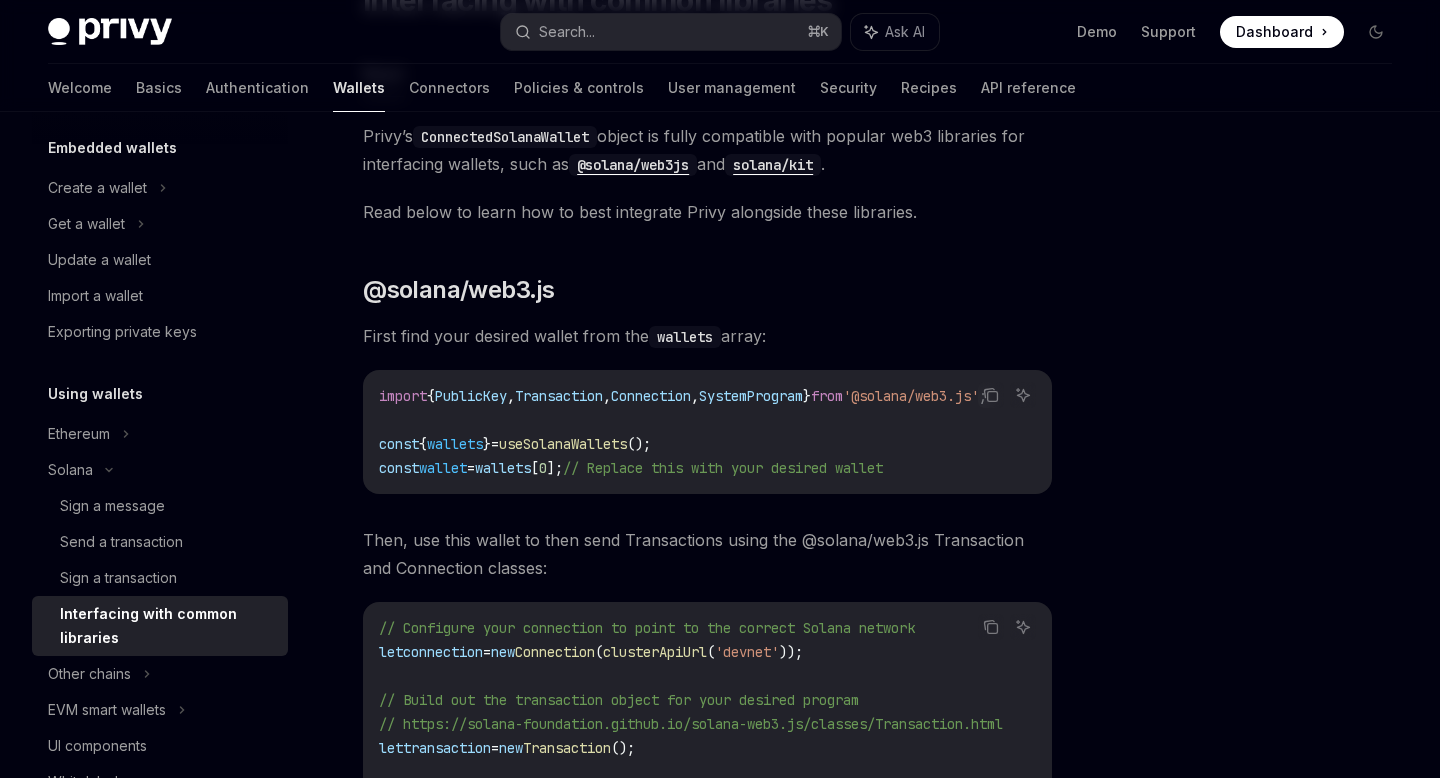 scroll, scrollTop: 163, scrollLeft: 0, axis: vertical 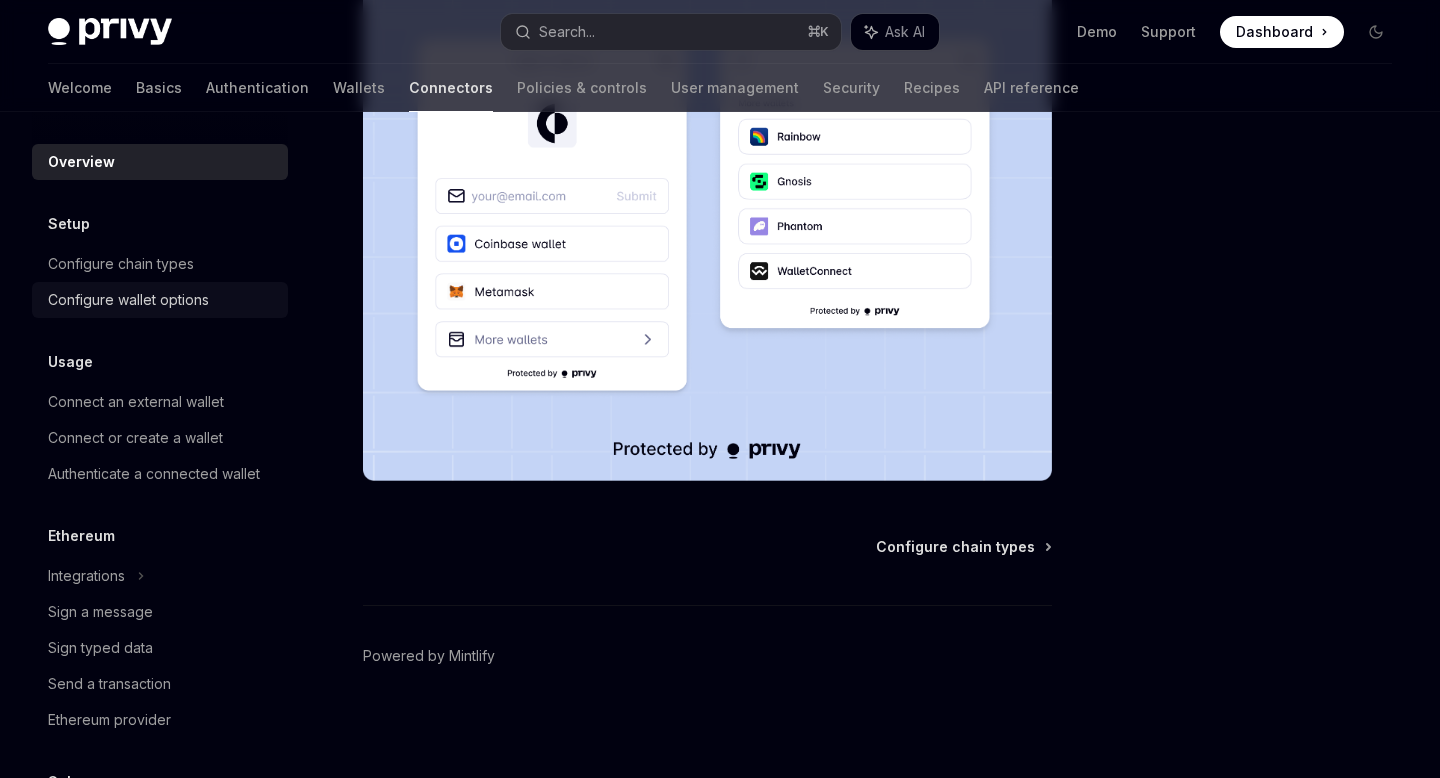 click on "Configure wallet options" at bounding box center [128, 300] 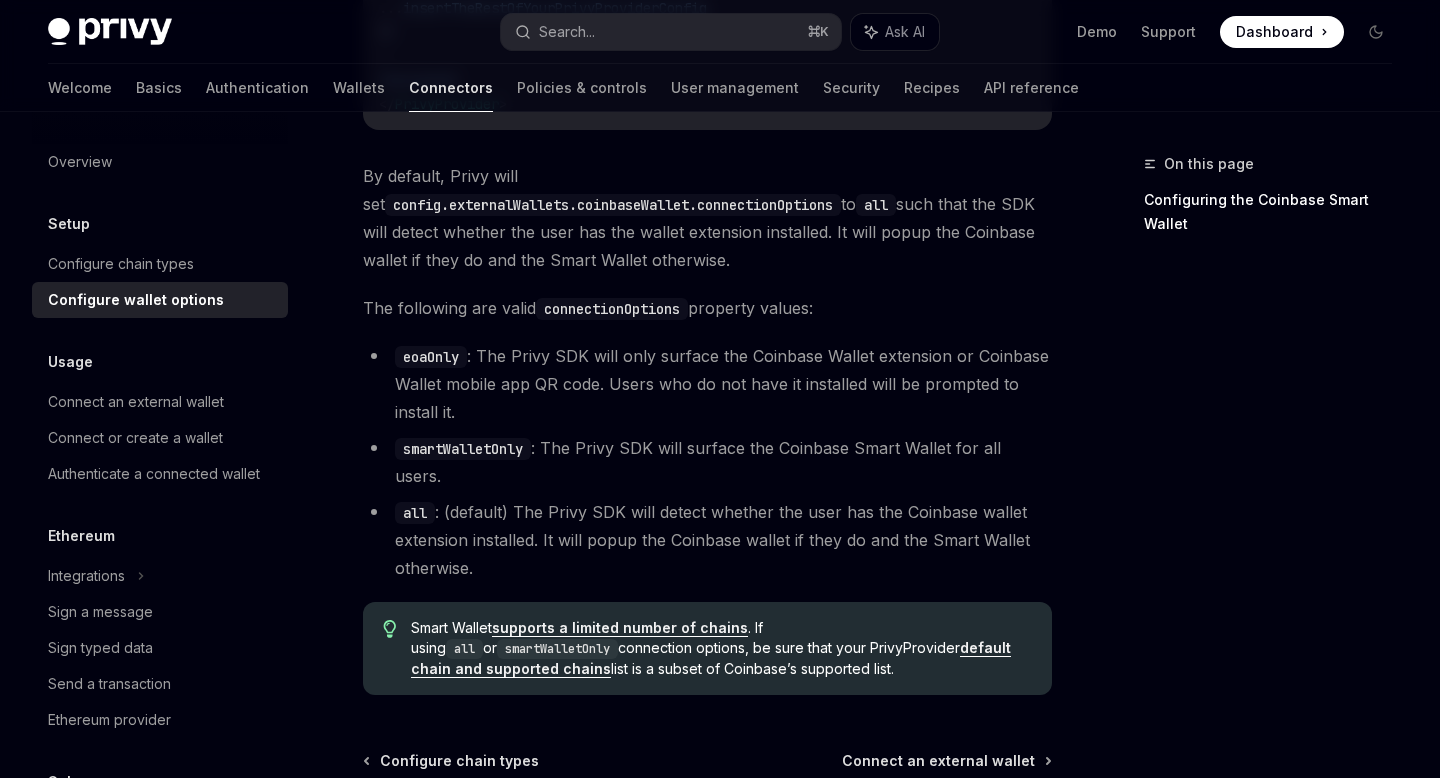 scroll, scrollTop: 2956, scrollLeft: 0, axis: vertical 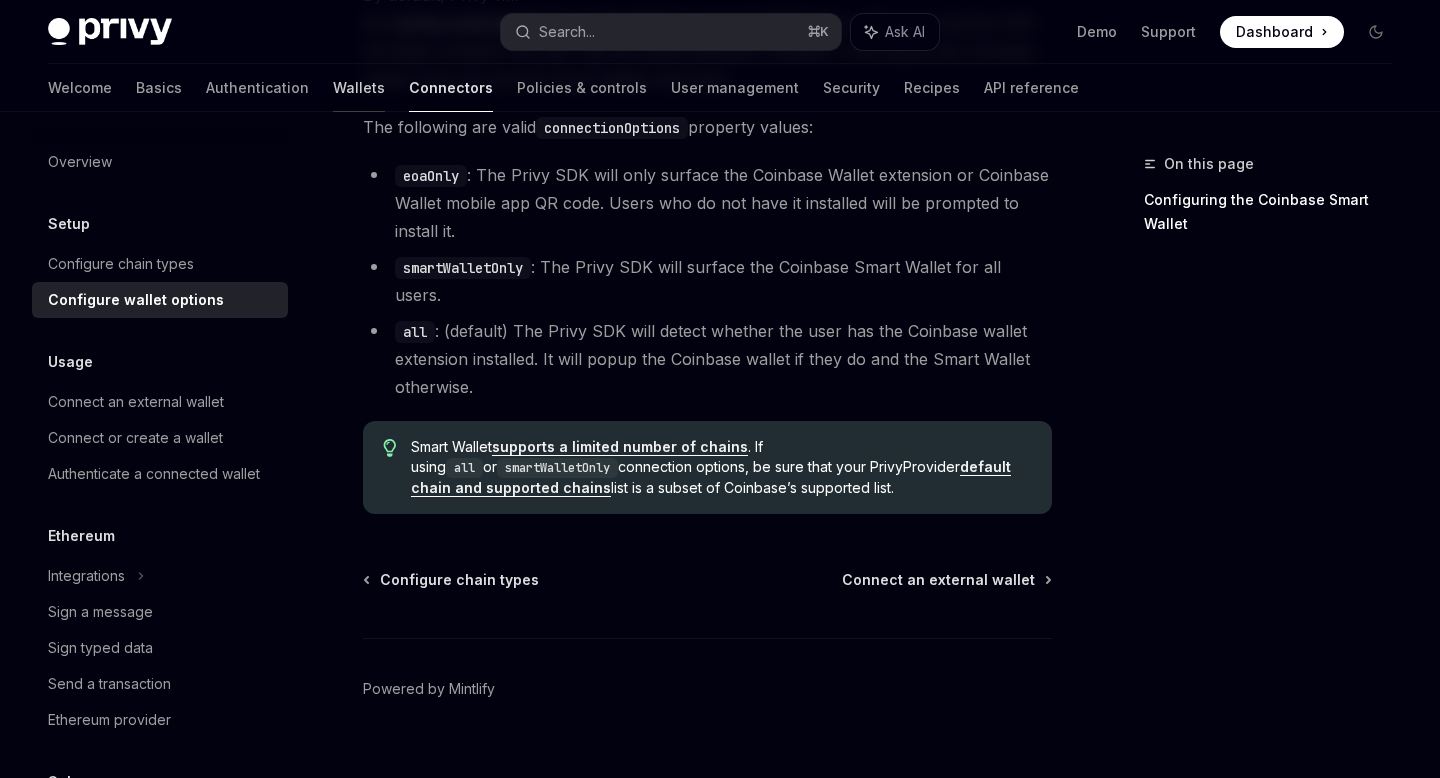 click on "Wallets" at bounding box center [359, 88] 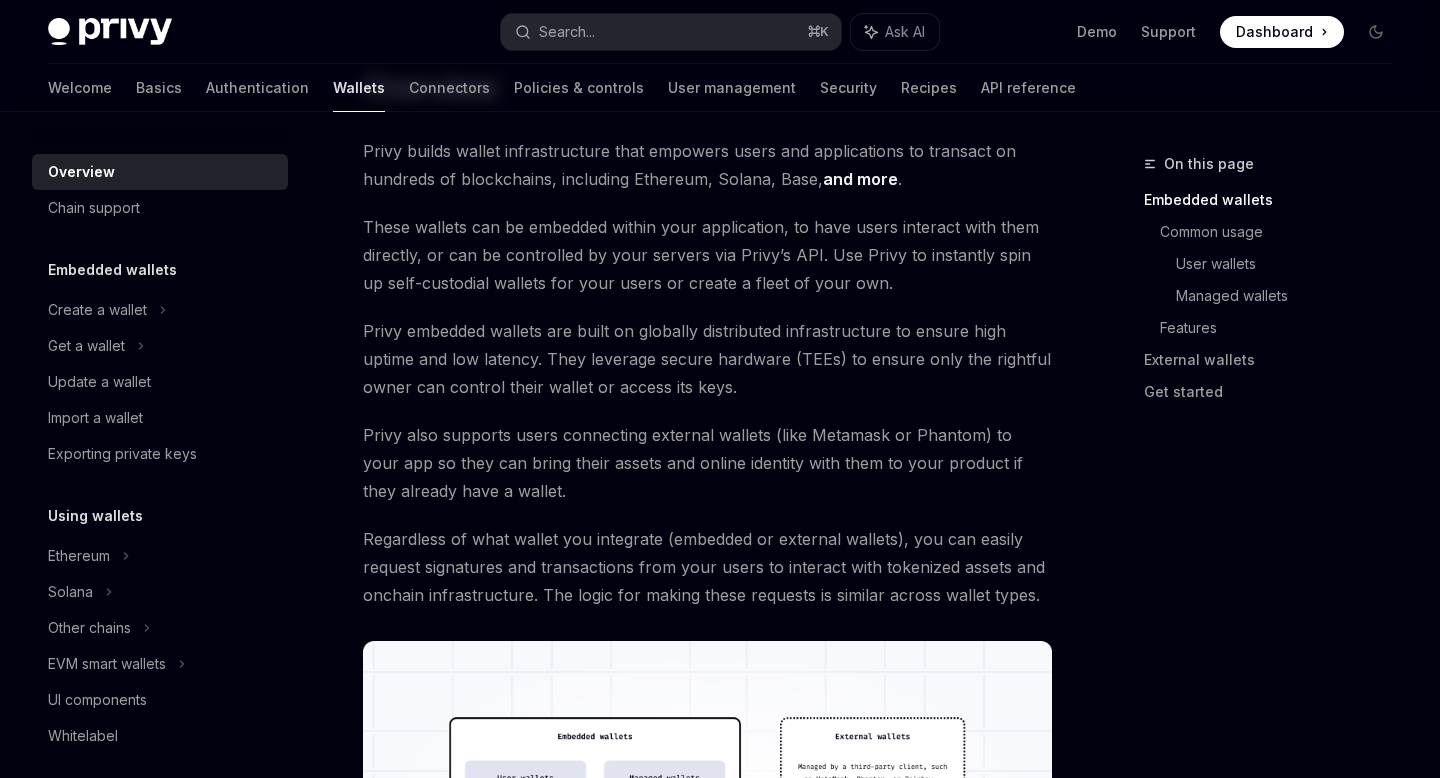 scroll, scrollTop: 288, scrollLeft: 0, axis: vertical 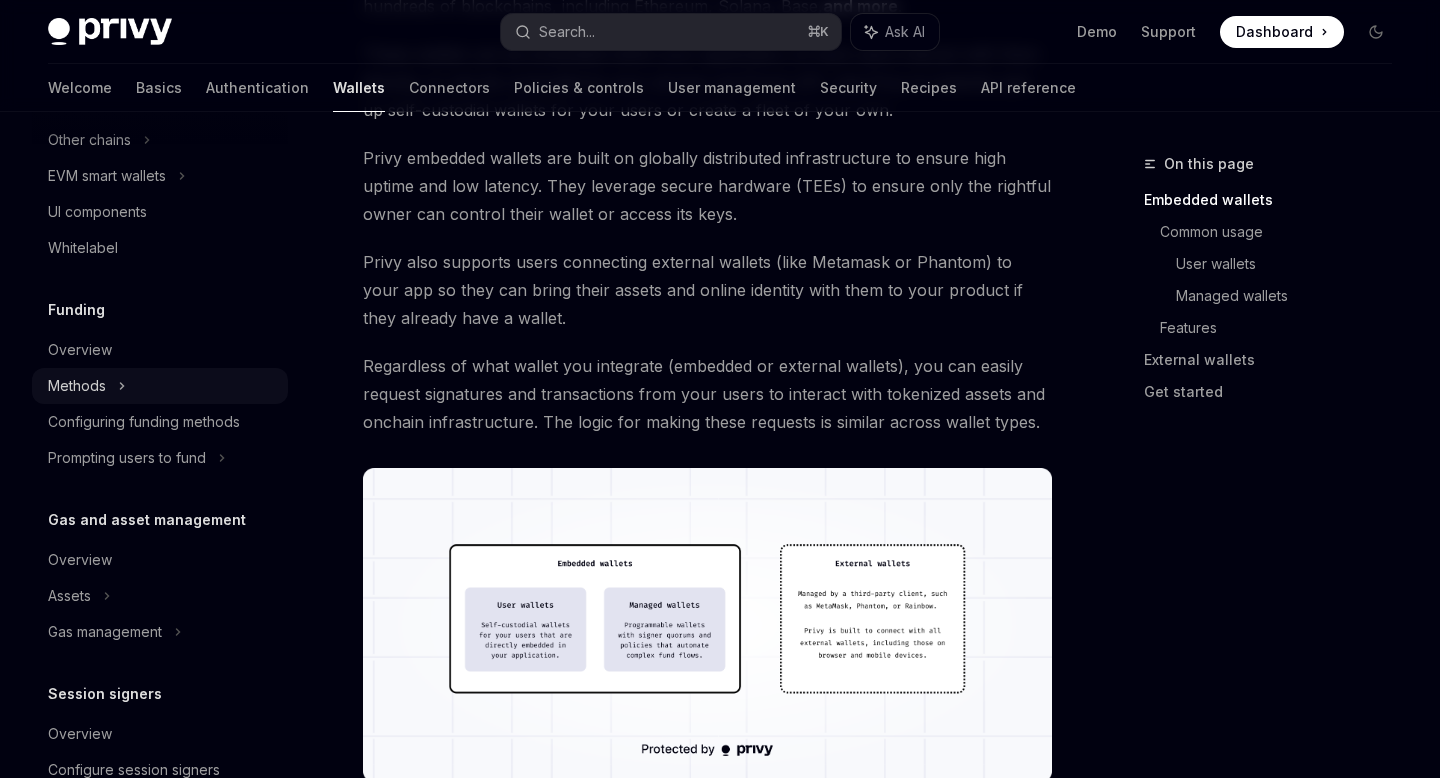 click on "Methods" at bounding box center [86, -142] 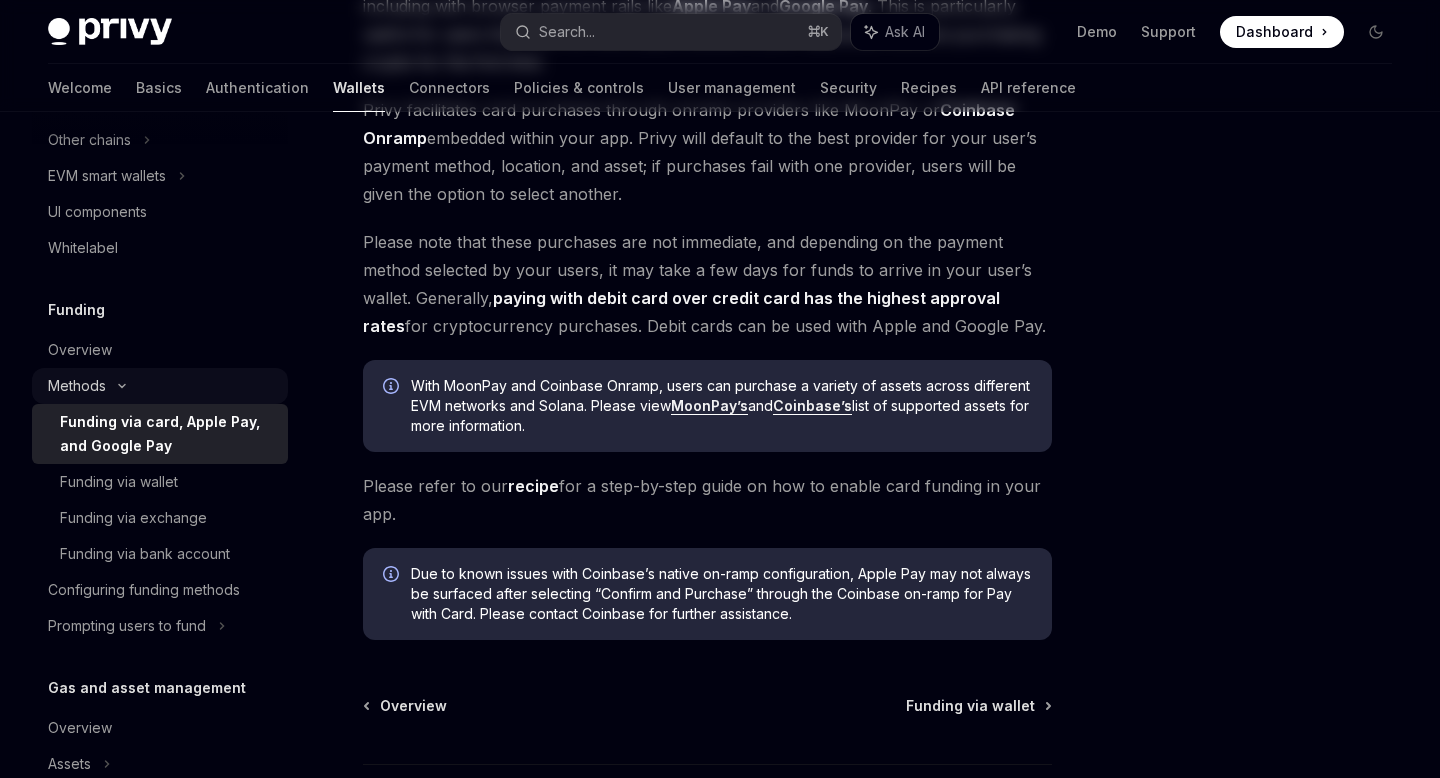 scroll, scrollTop: 0, scrollLeft: 0, axis: both 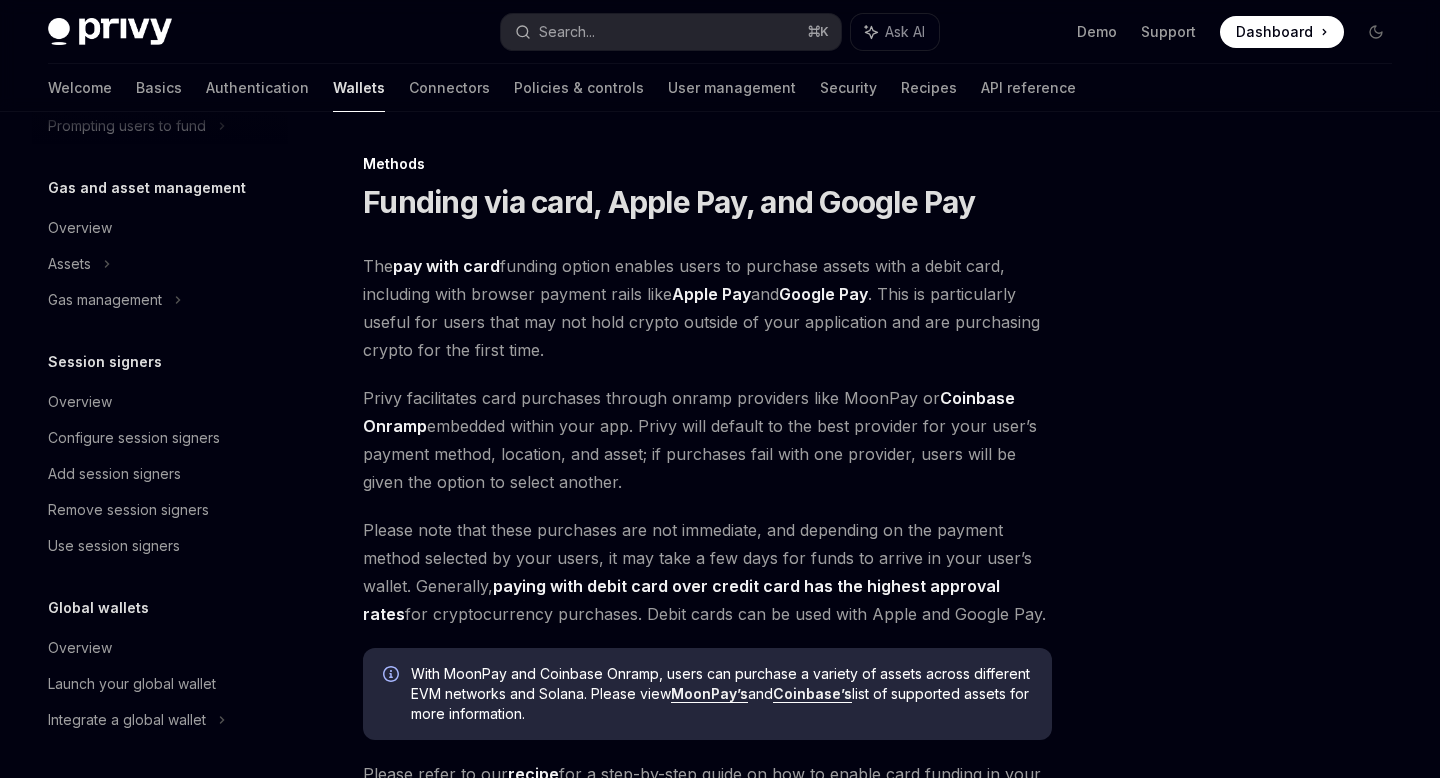 click on "Session signers" at bounding box center (112, -718) 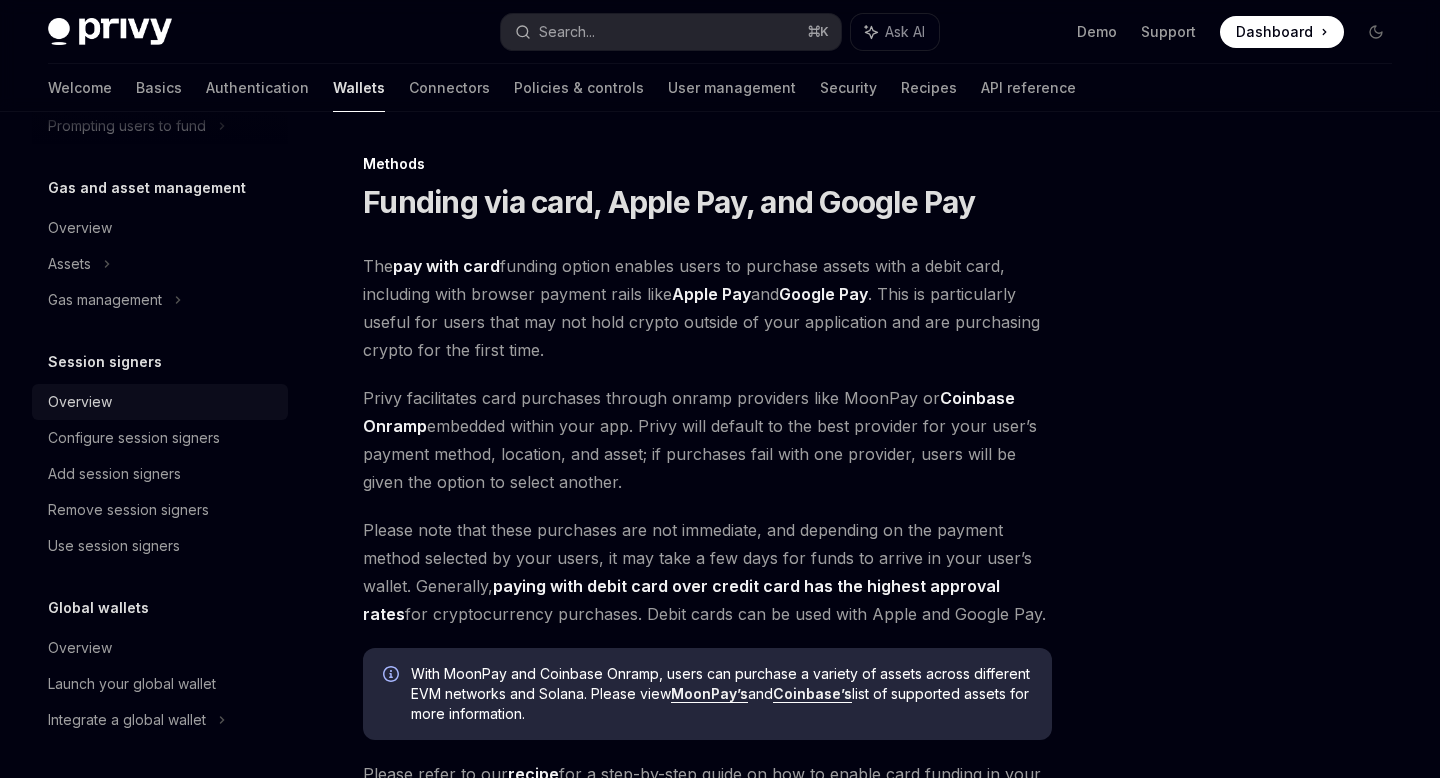 click on "Overview" at bounding box center (80, 402) 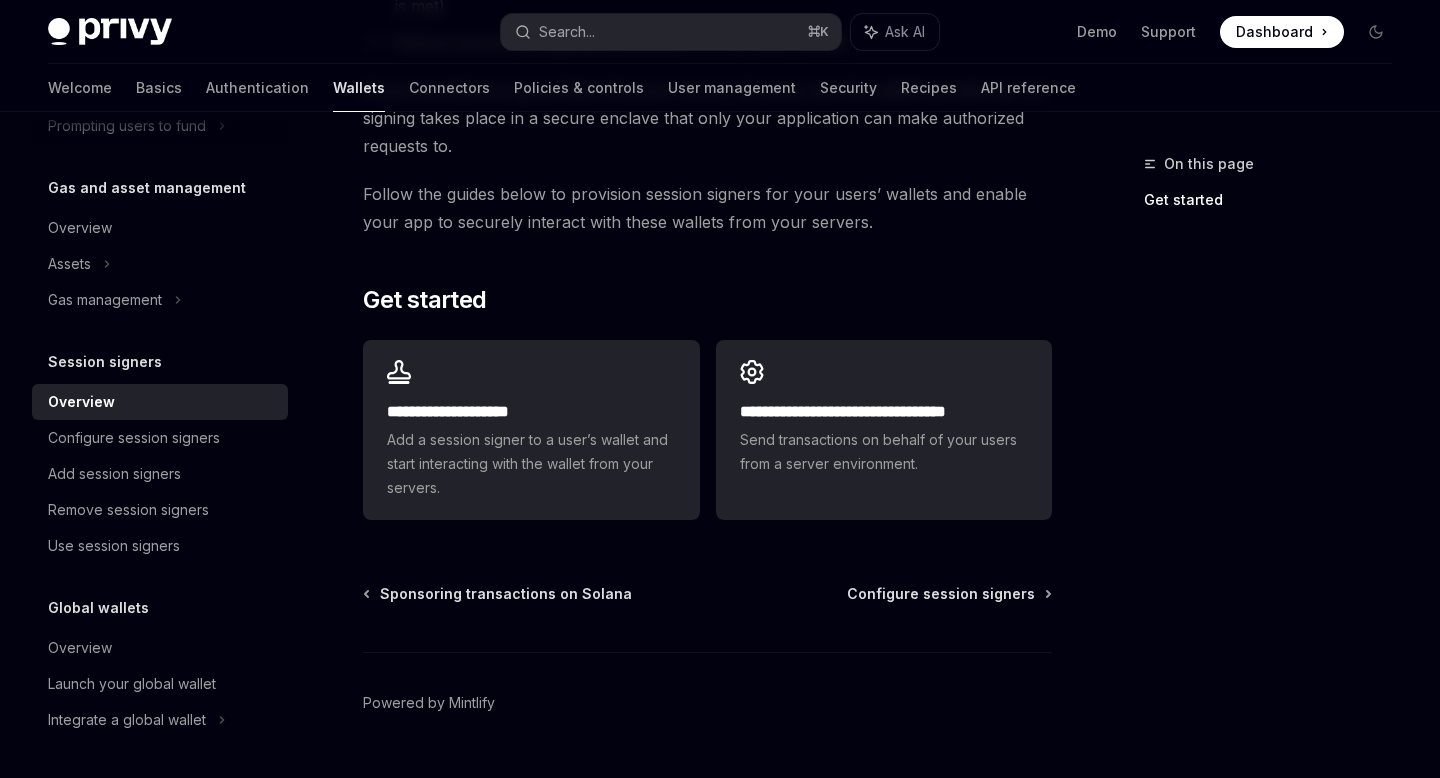 scroll, scrollTop: 579, scrollLeft: 0, axis: vertical 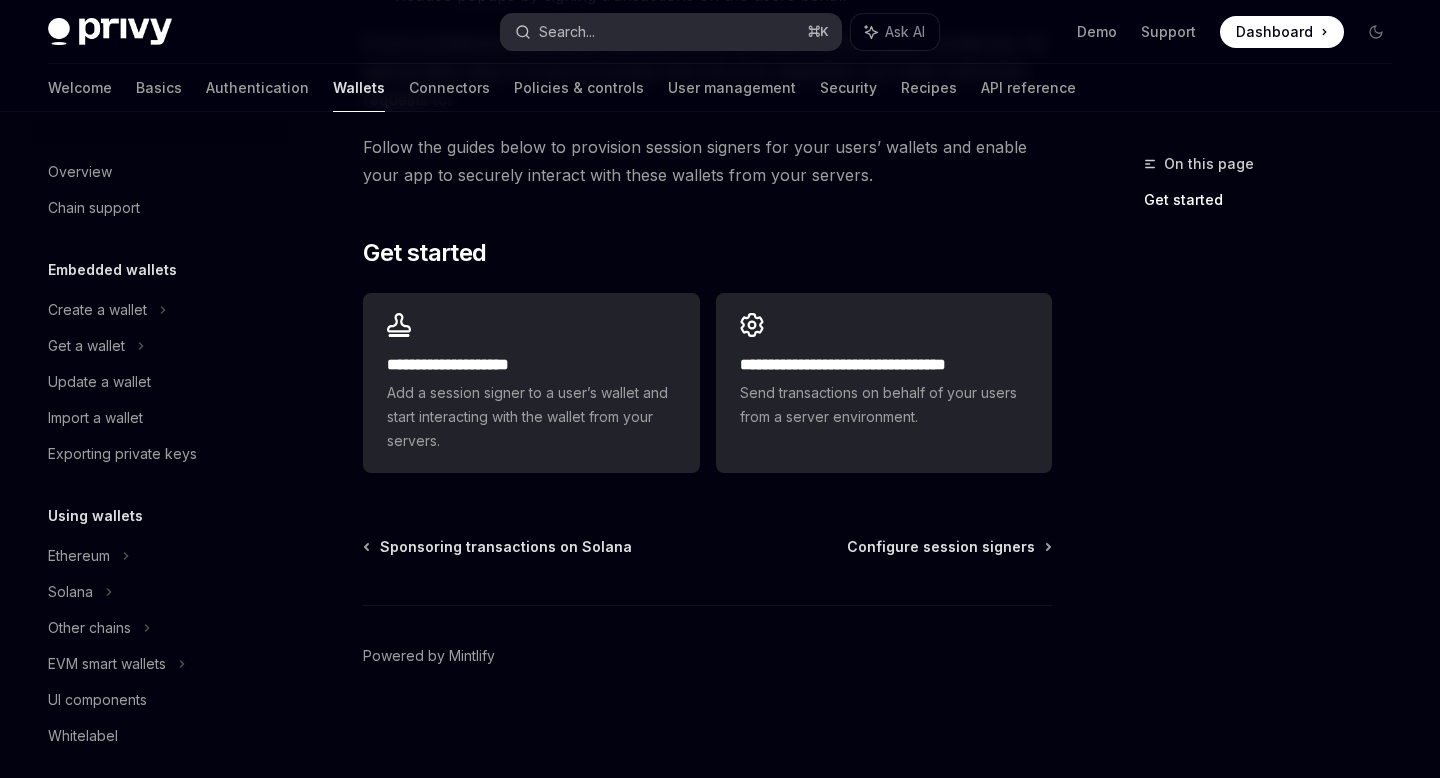 click on "Search... ⌘ K" at bounding box center (670, 32) 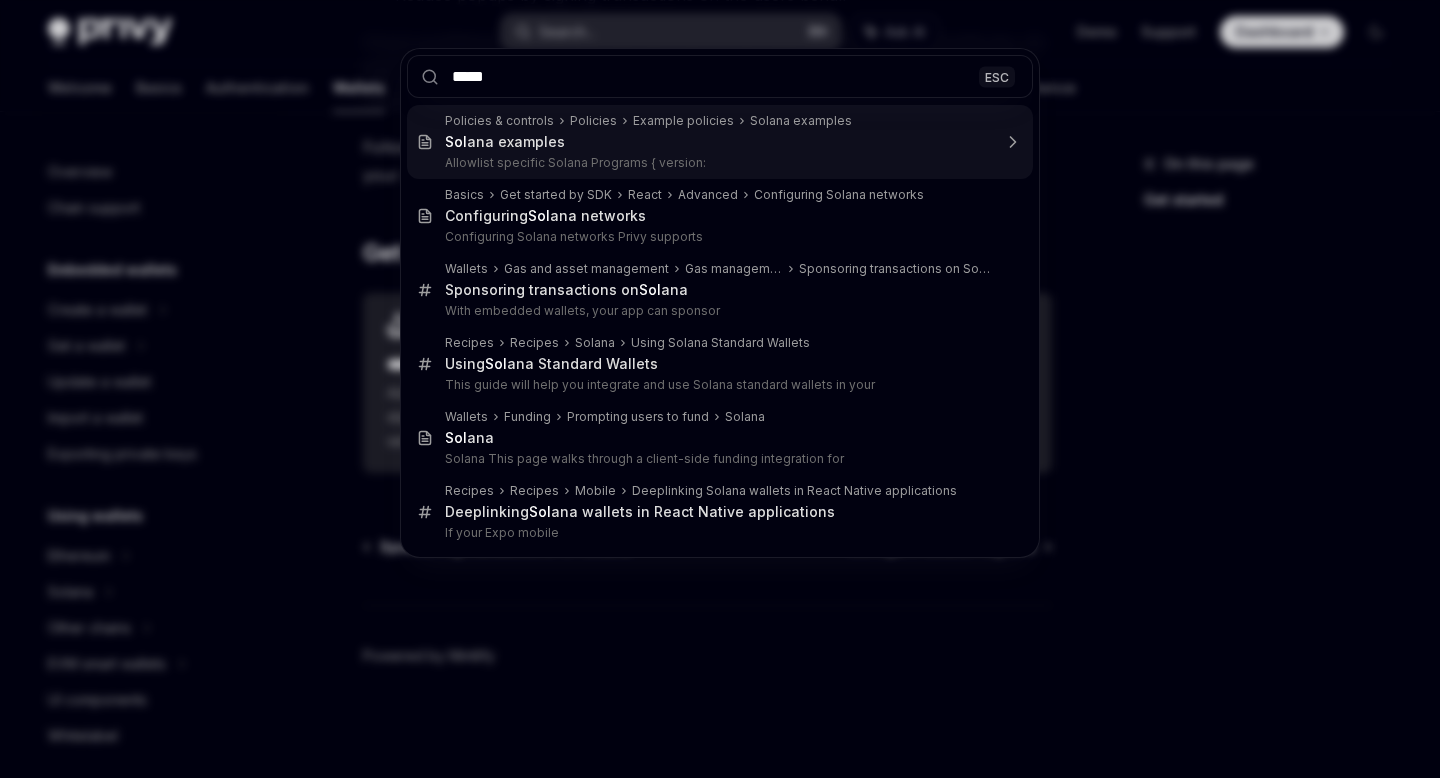 type on "******" 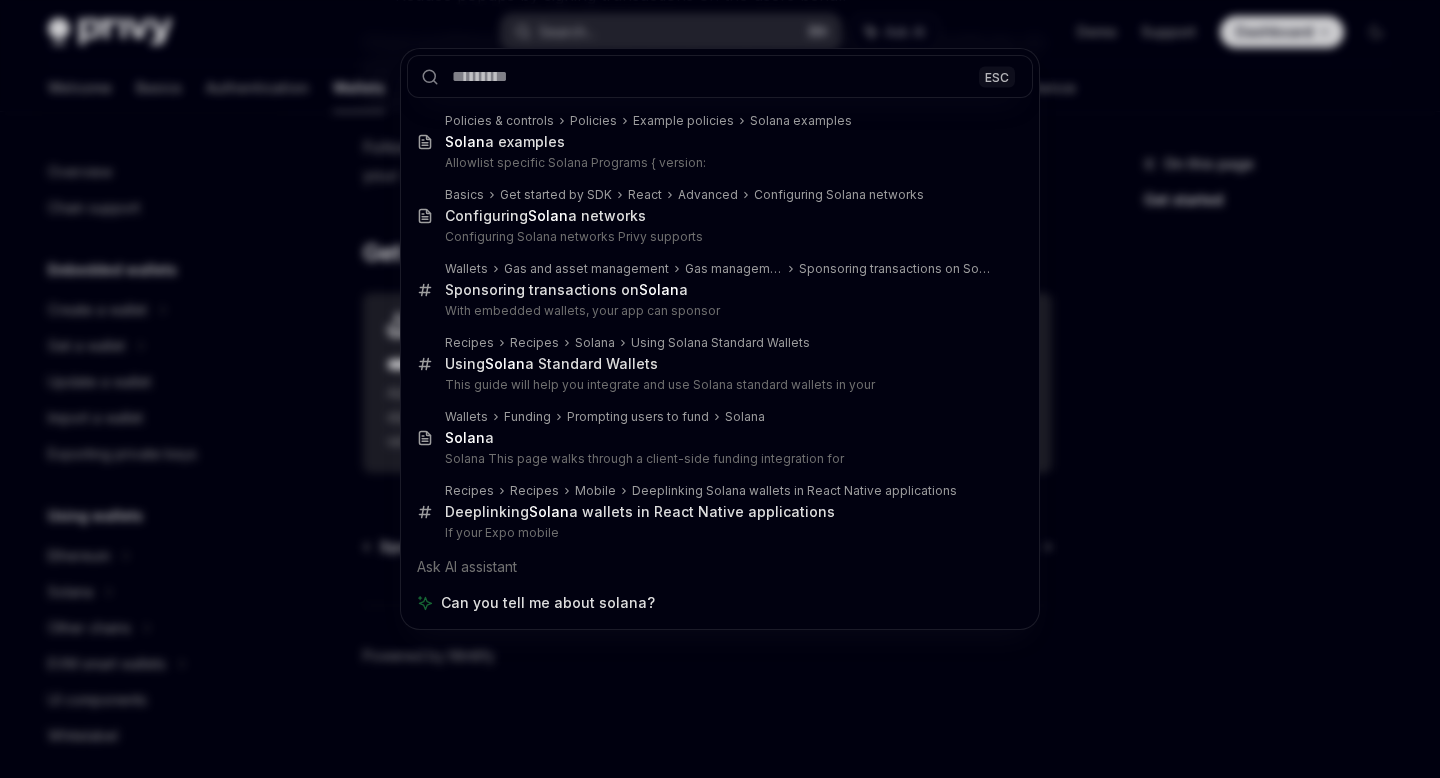 scroll, scrollTop: 0, scrollLeft: 0, axis: both 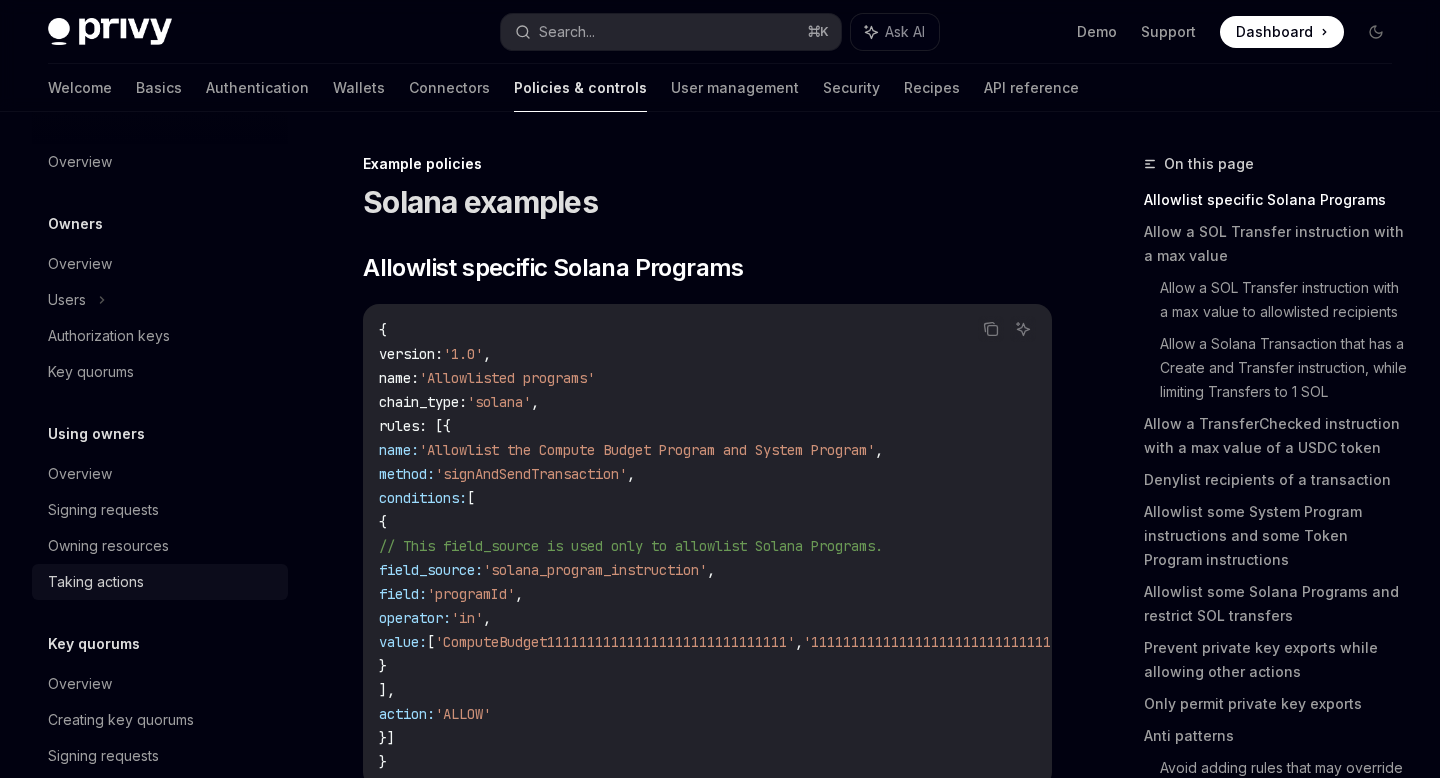 click on "Taking actions" at bounding box center [162, 582] 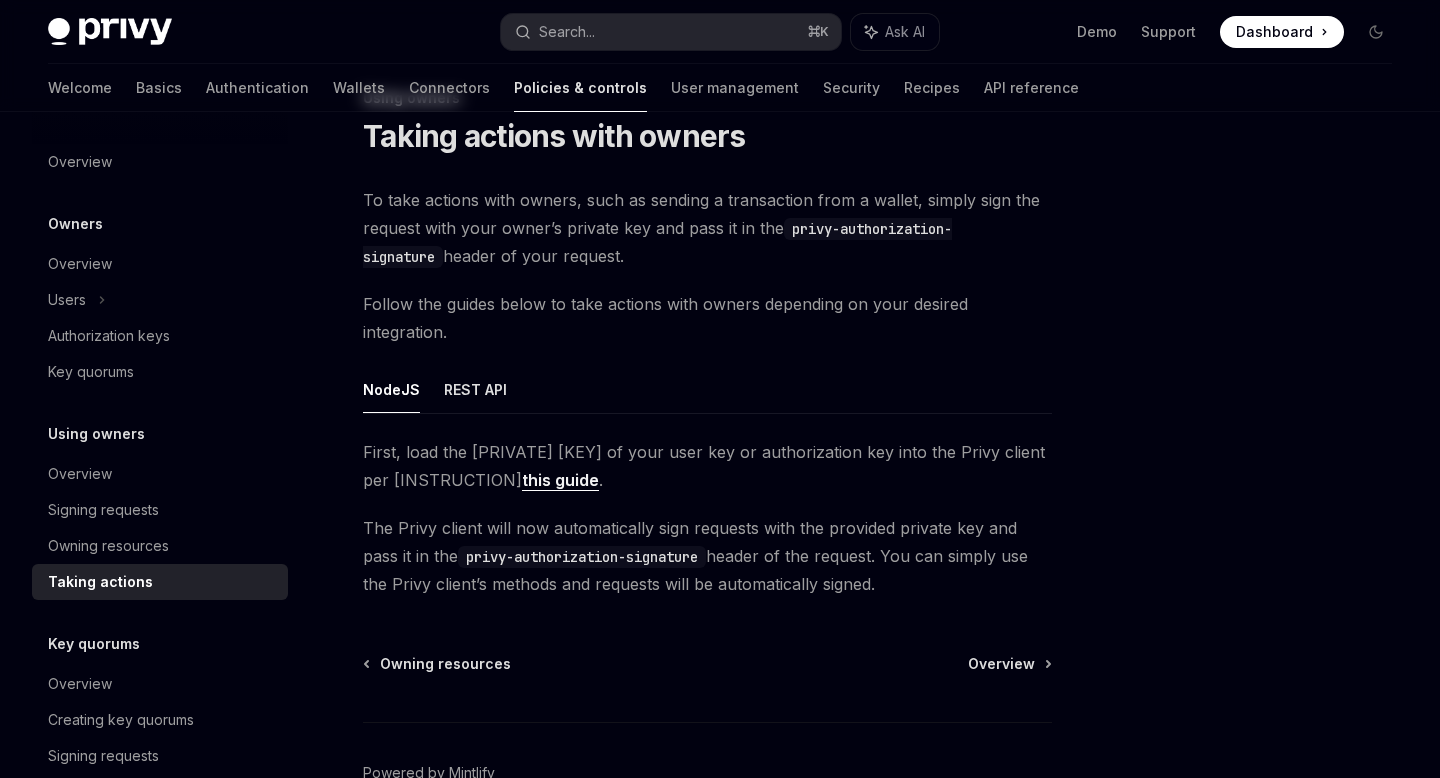 scroll, scrollTop: 0, scrollLeft: 0, axis: both 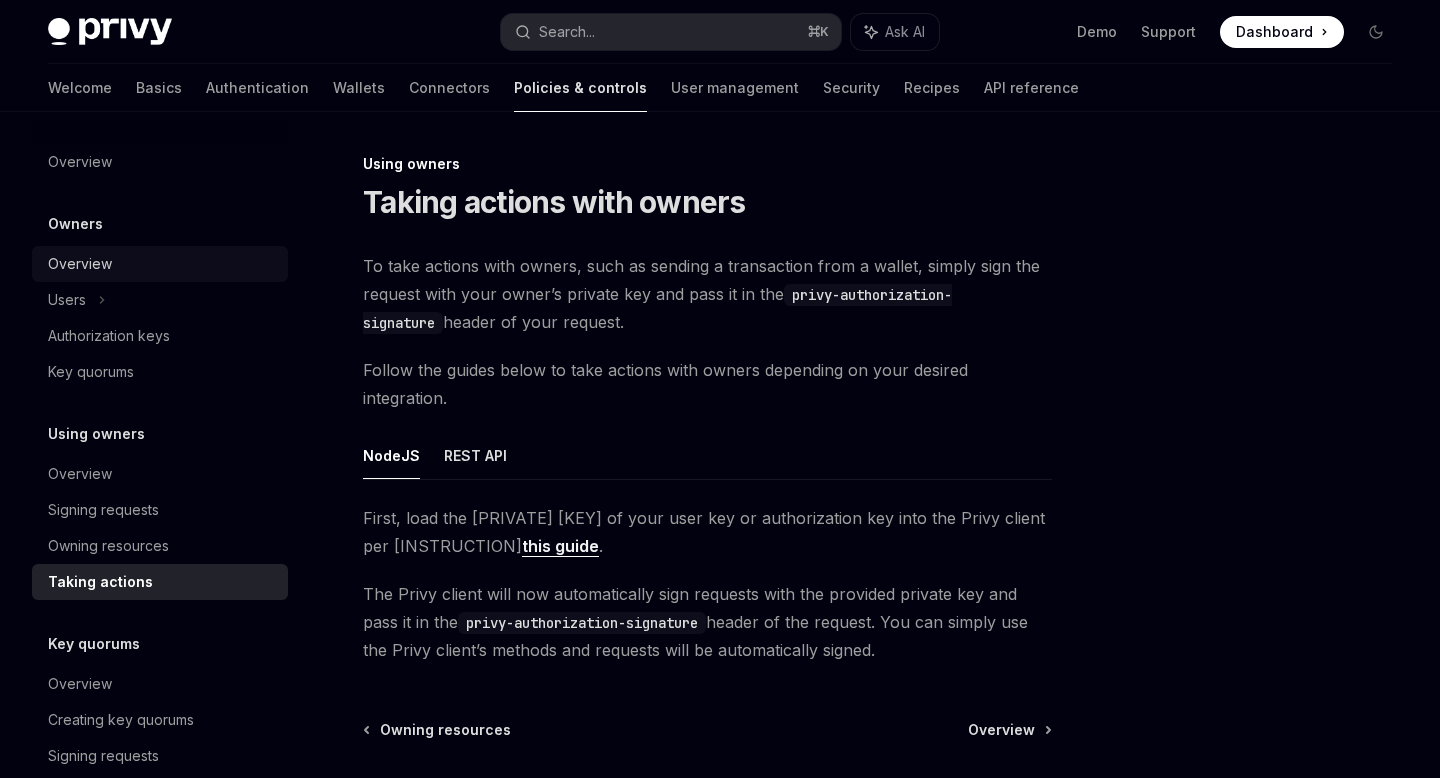 click on "Overview" at bounding box center [80, 264] 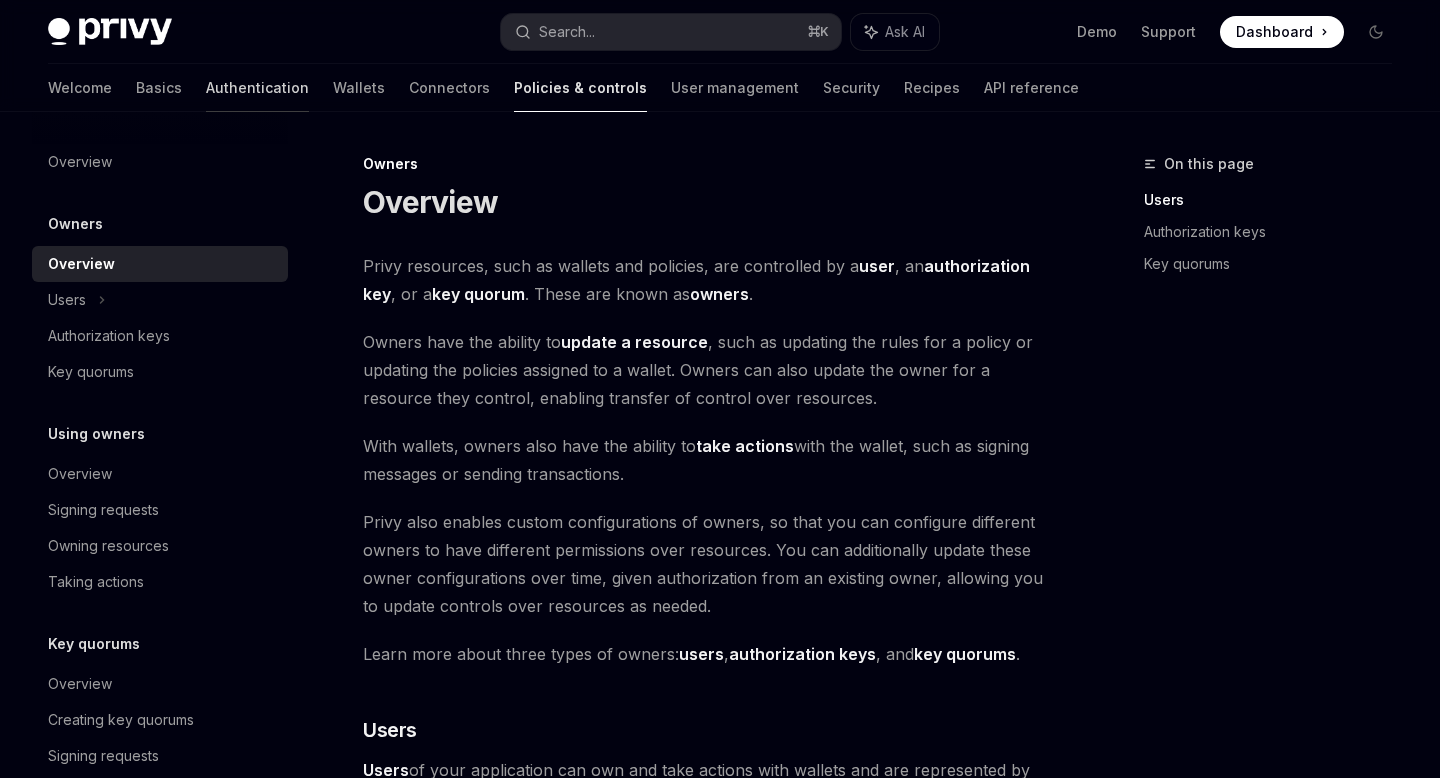 click on "Authentication" at bounding box center (257, 88) 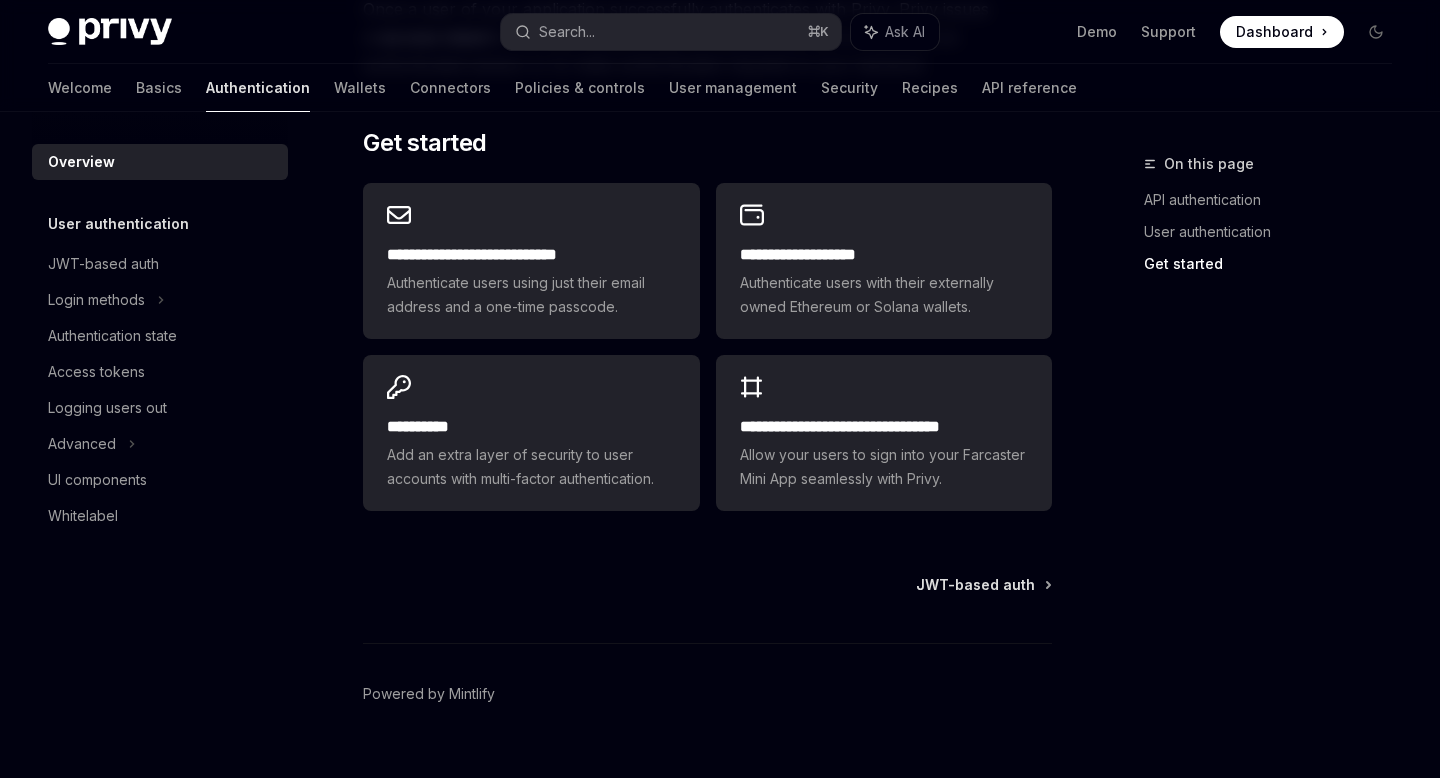 scroll, scrollTop: 1671, scrollLeft: 0, axis: vertical 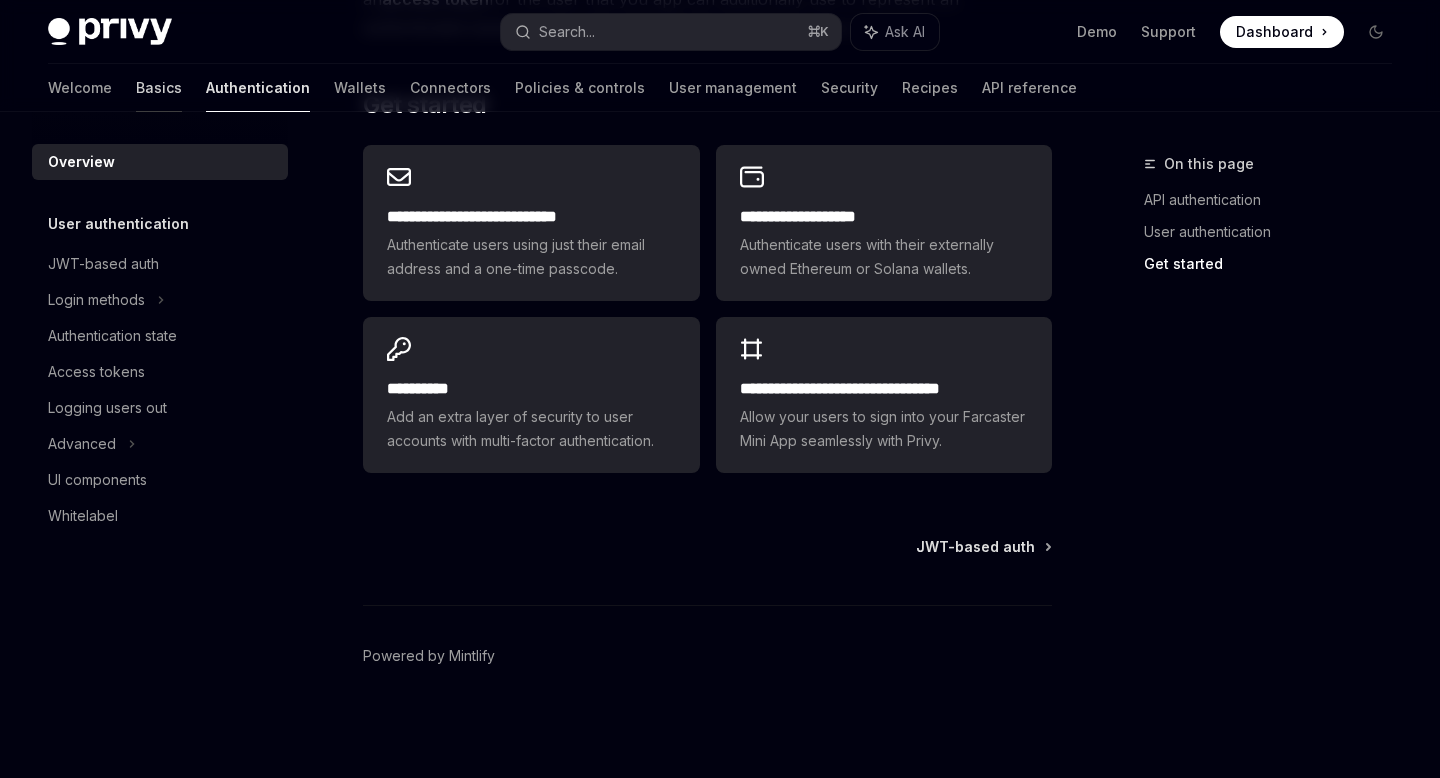 click on "Basics" at bounding box center [159, 88] 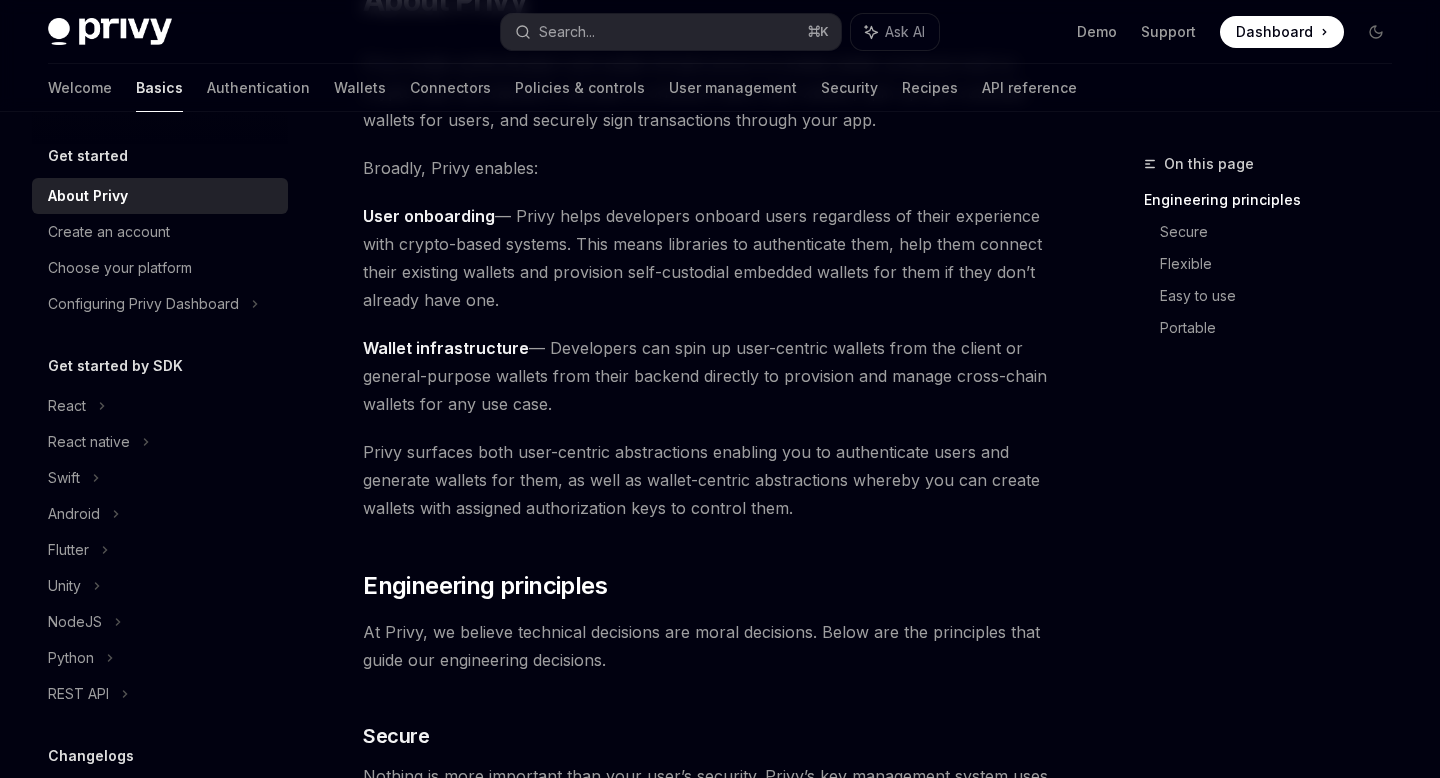 scroll, scrollTop: 0, scrollLeft: 0, axis: both 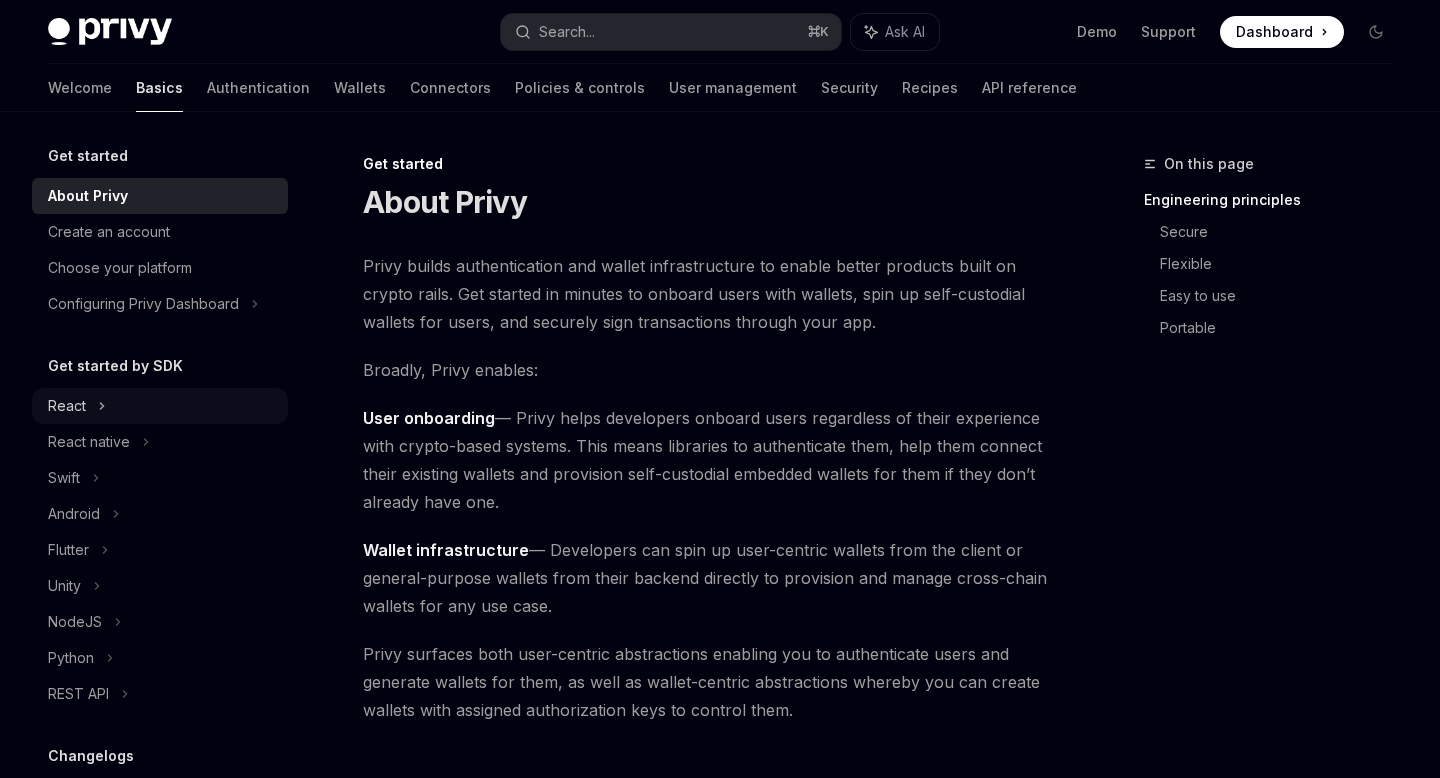 click on "React" at bounding box center [160, 406] 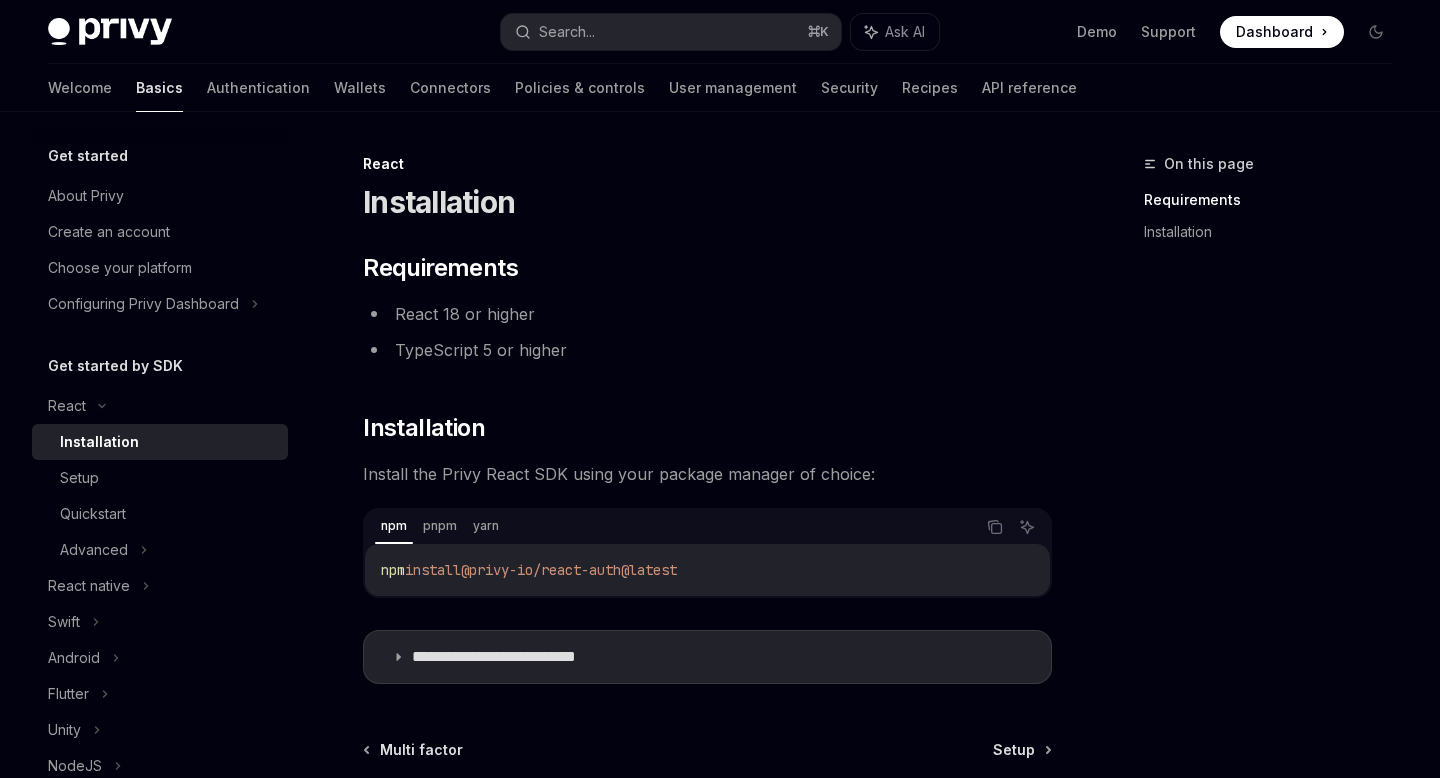 scroll, scrollTop: 203, scrollLeft: 0, axis: vertical 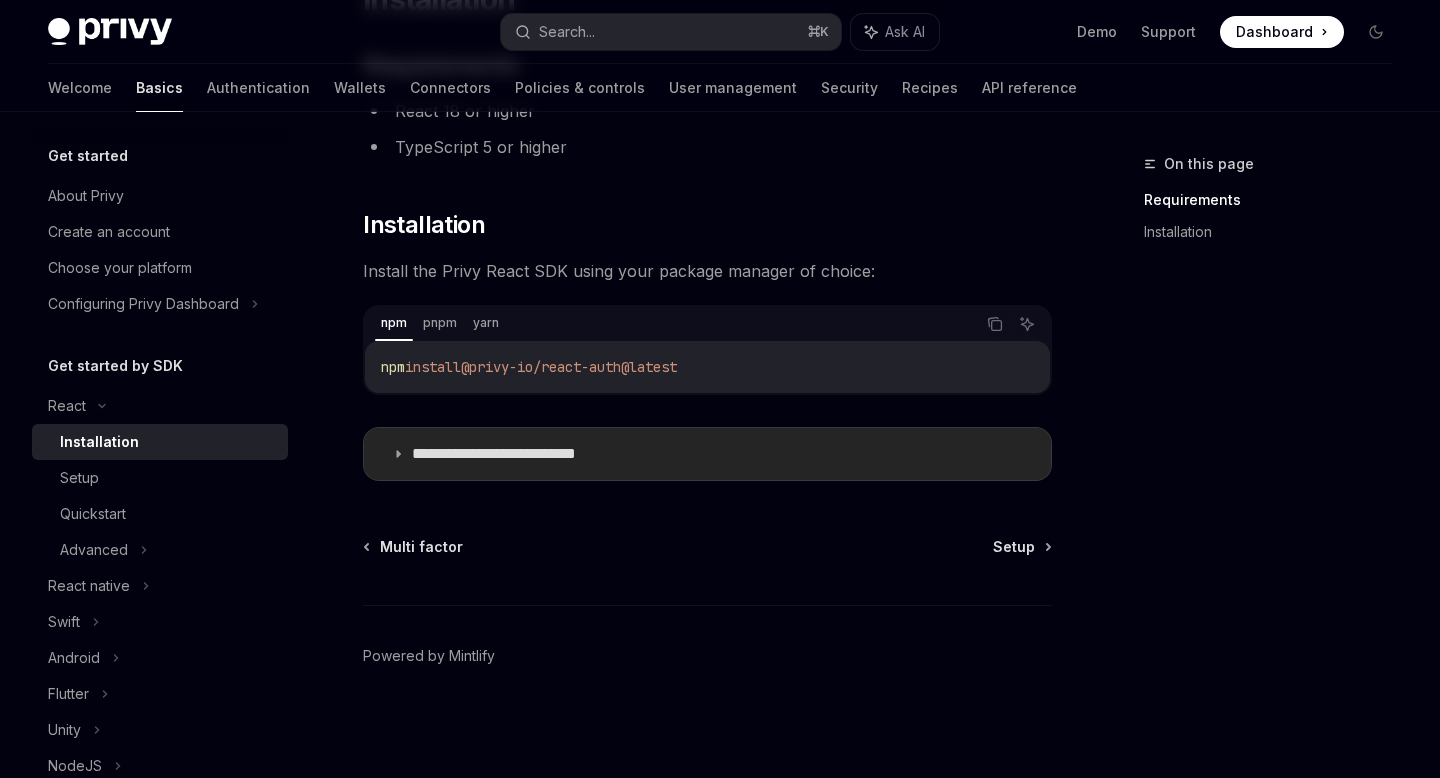 click on "**********" at bounding box center (525, 454) 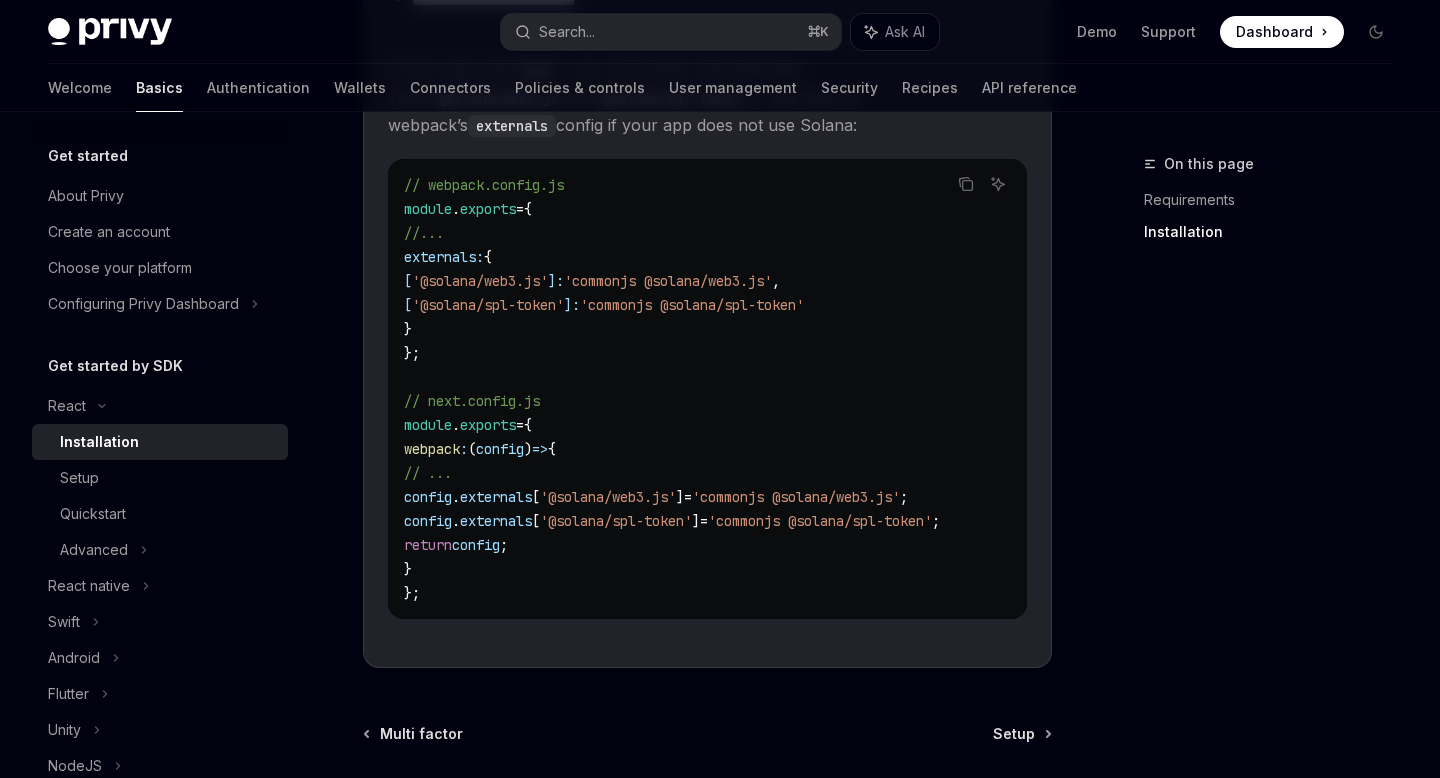 scroll, scrollTop: 851, scrollLeft: 0, axis: vertical 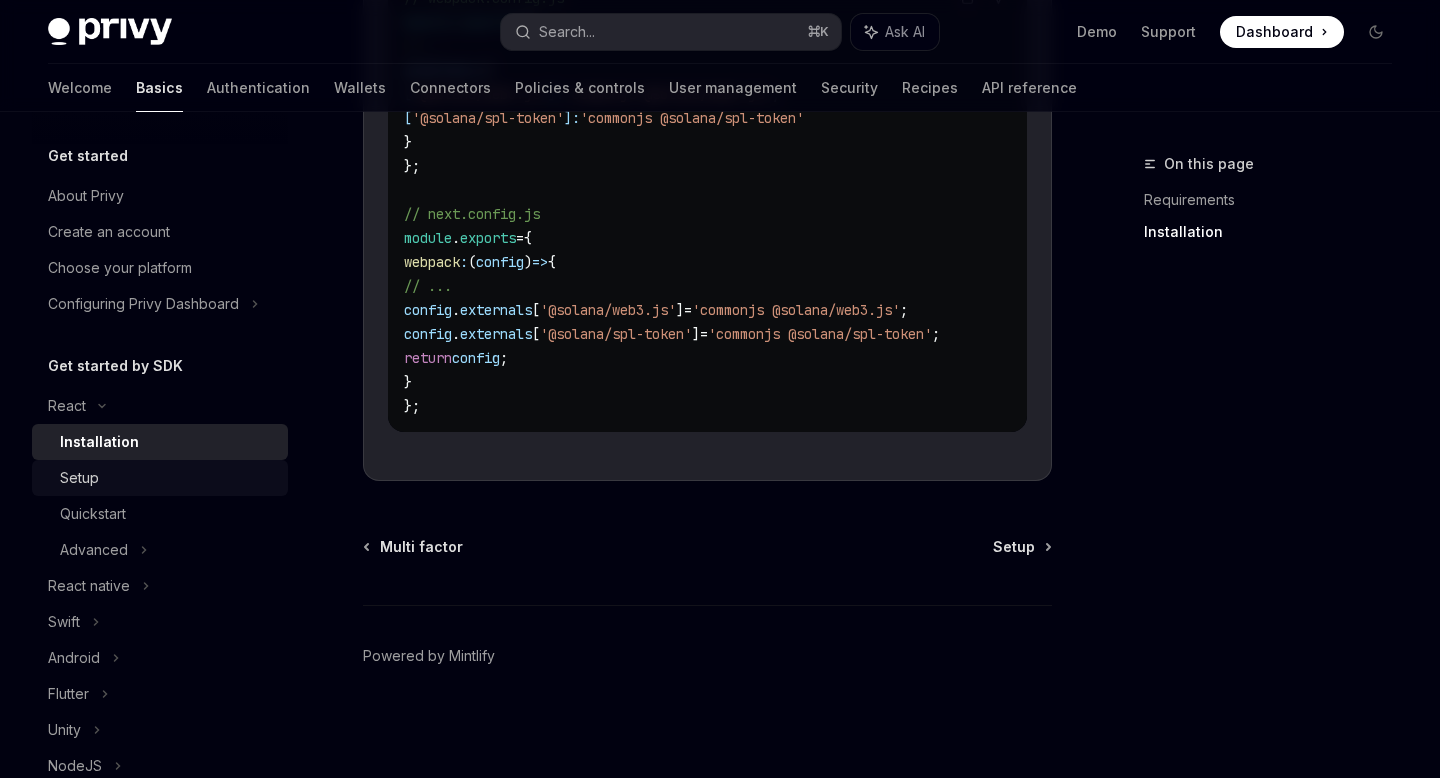 click on "Setup" at bounding box center [168, 478] 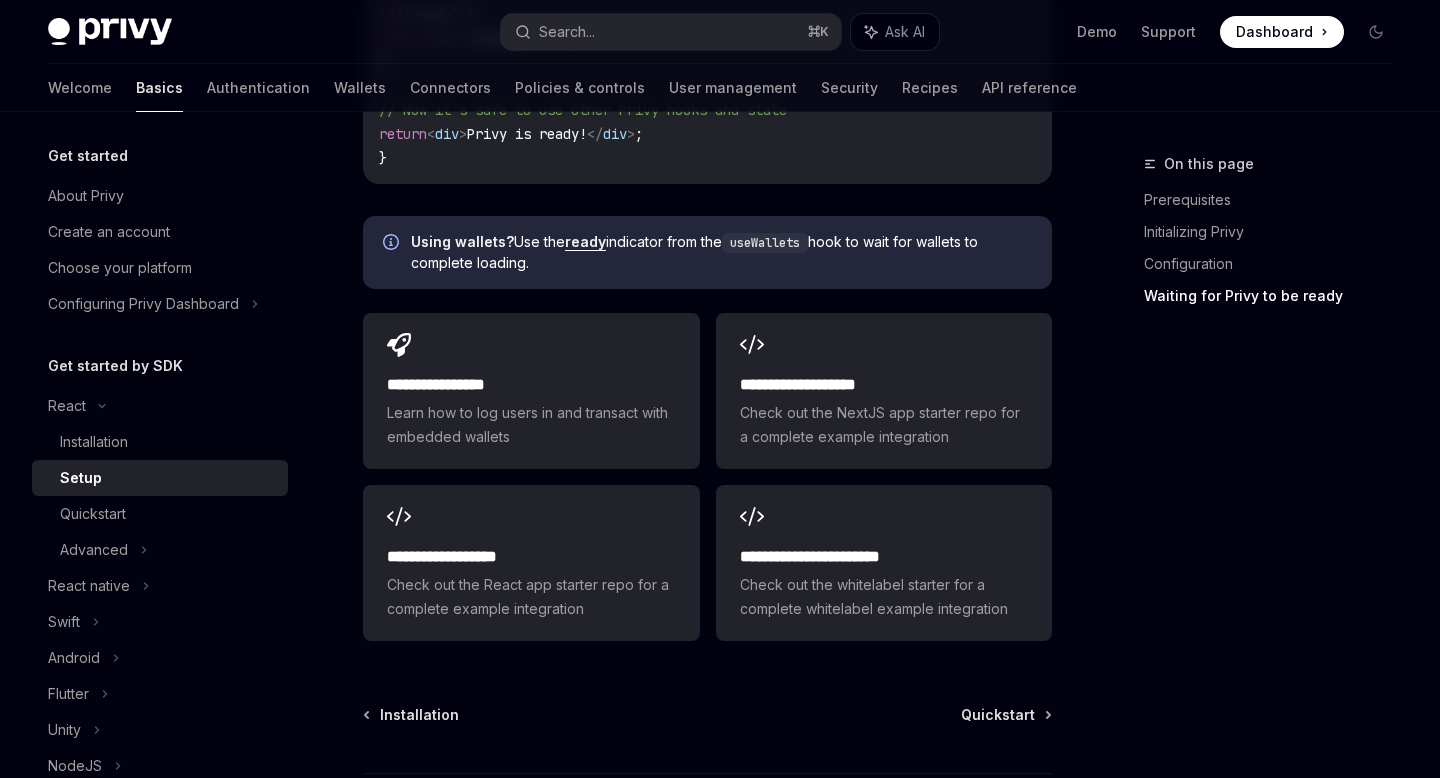 scroll, scrollTop: 2754, scrollLeft: 0, axis: vertical 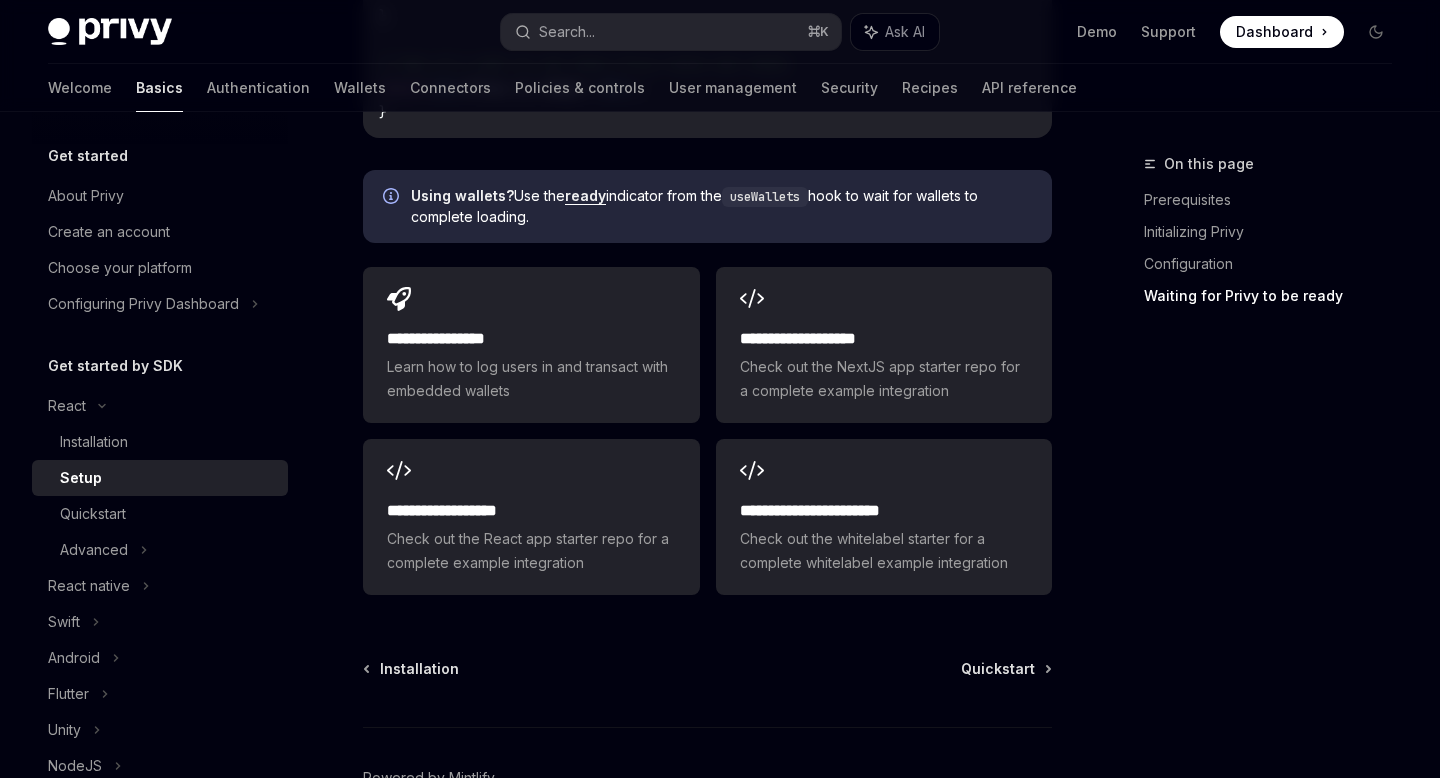 click on "ready" at bounding box center [585, 196] 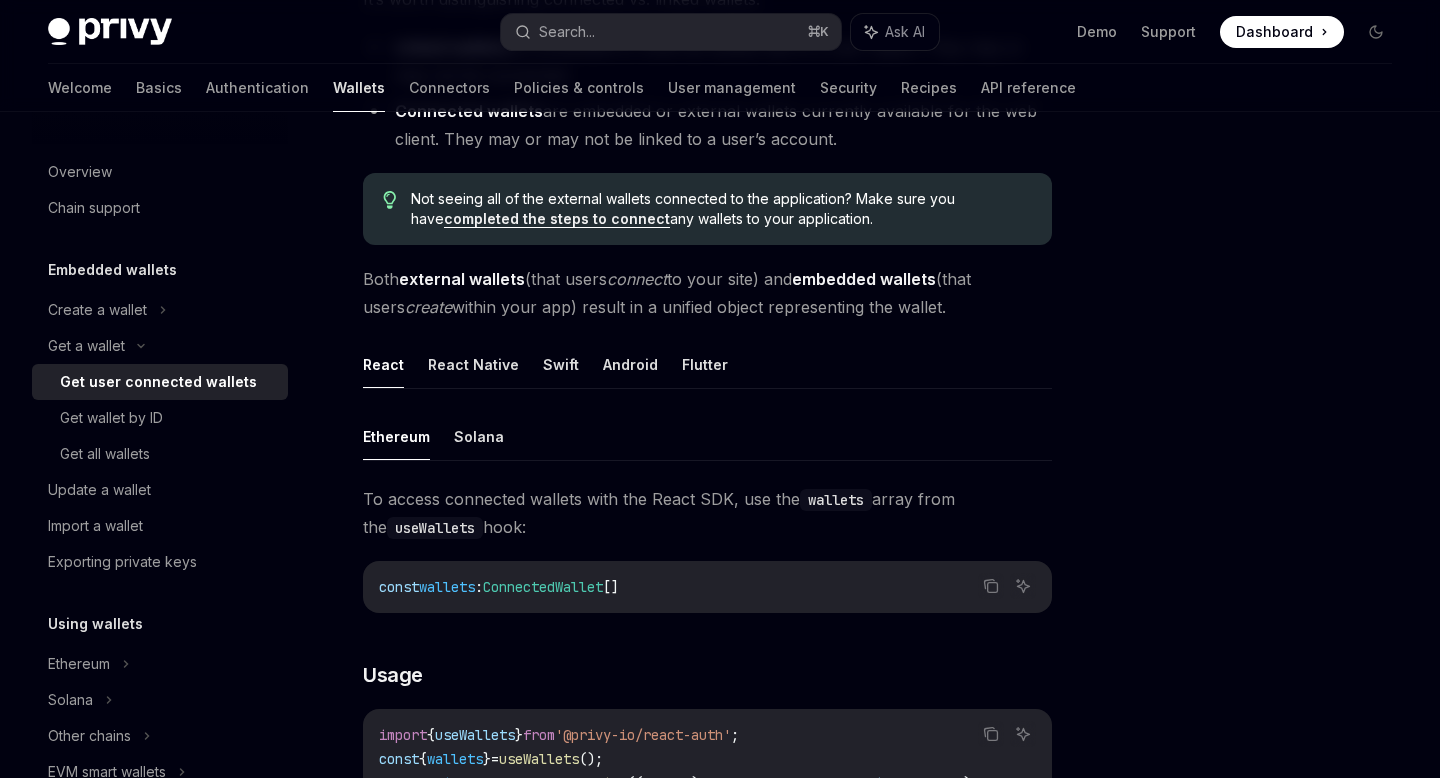 scroll, scrollTop: 449, scrollLeft: 0, axis: vertical 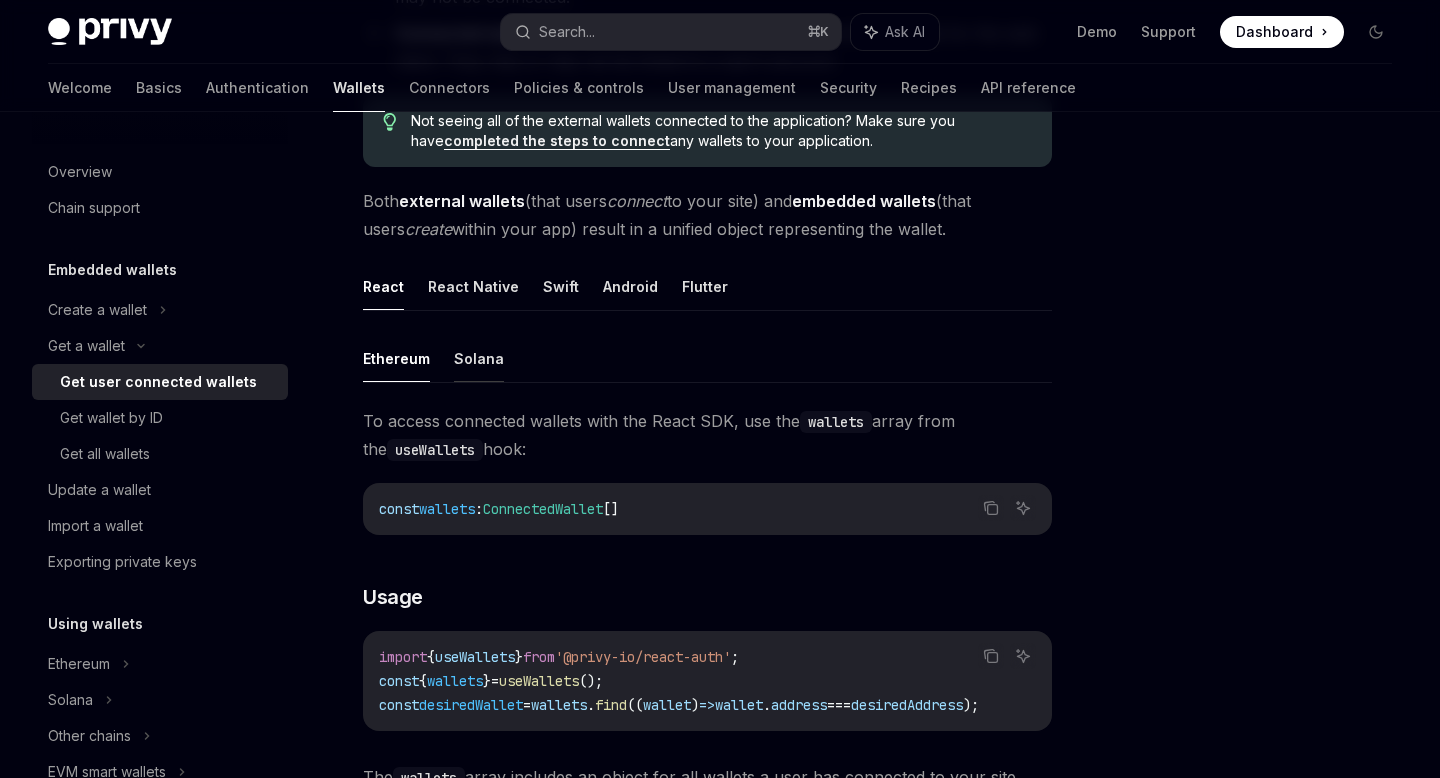 click on "Solana" at bounding box center (479, 358) 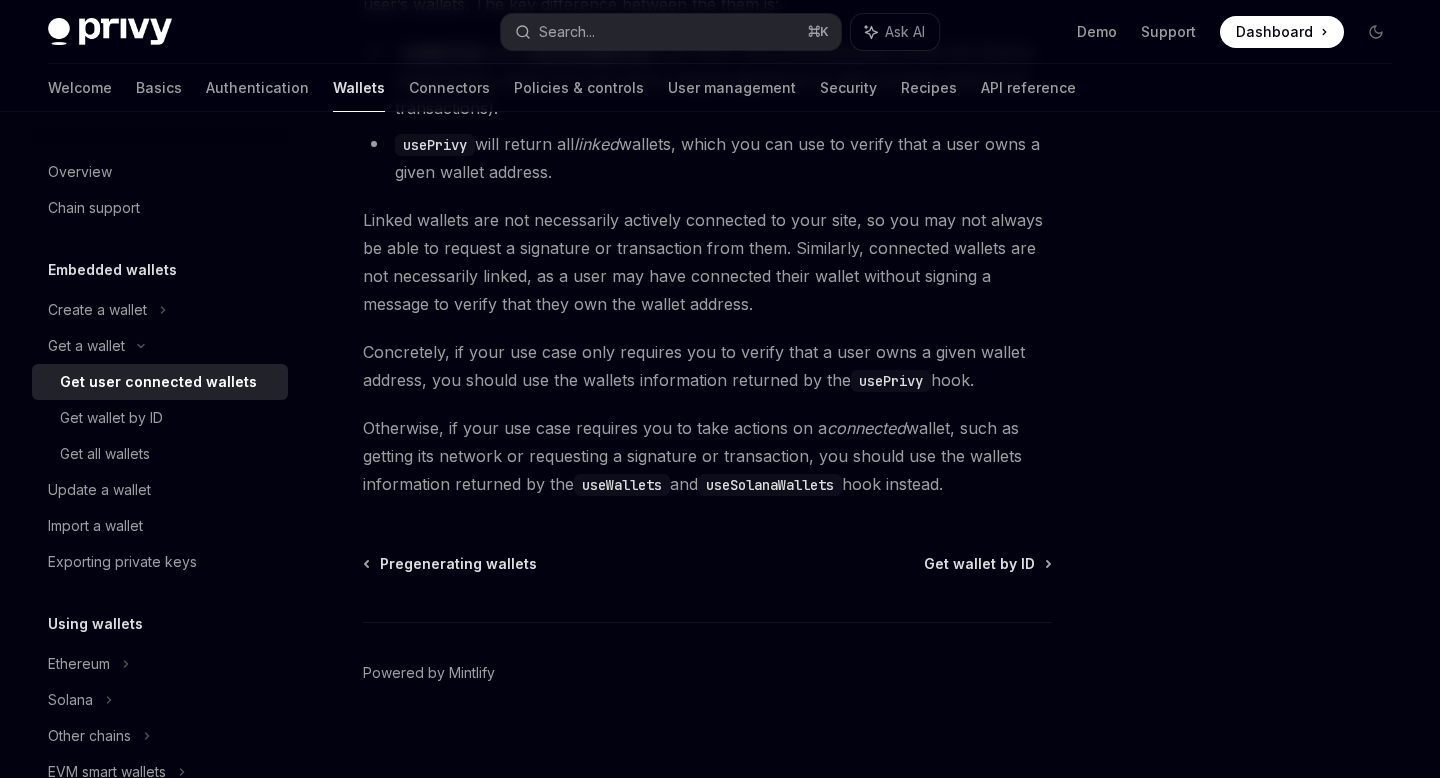 scroll, scrollTop: 1976, scrollLeft: 0, axis: vertical 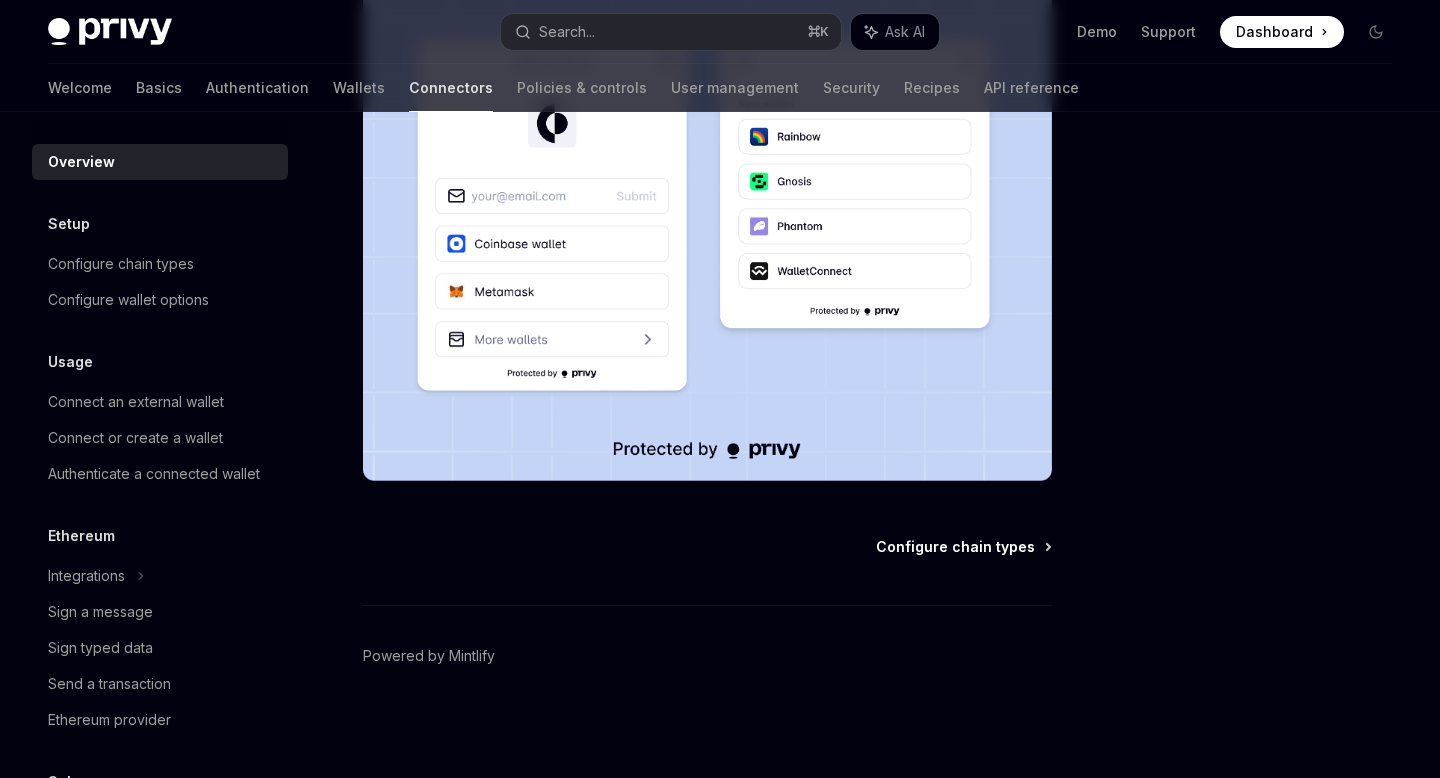 click on "Configure chain types" at bounding box center (955, 547) 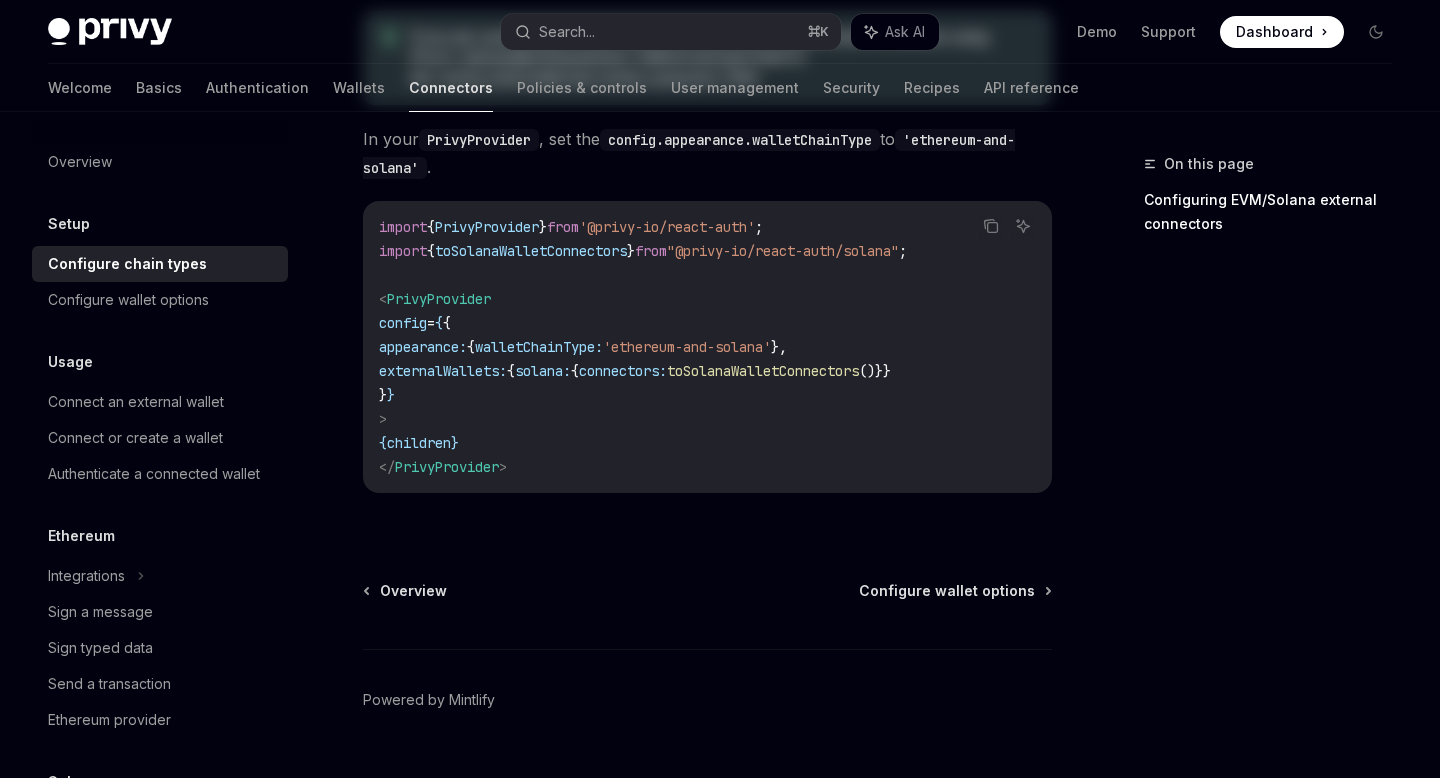 scroll, scrollTop: 0, scrollLeft: 0, axis: both 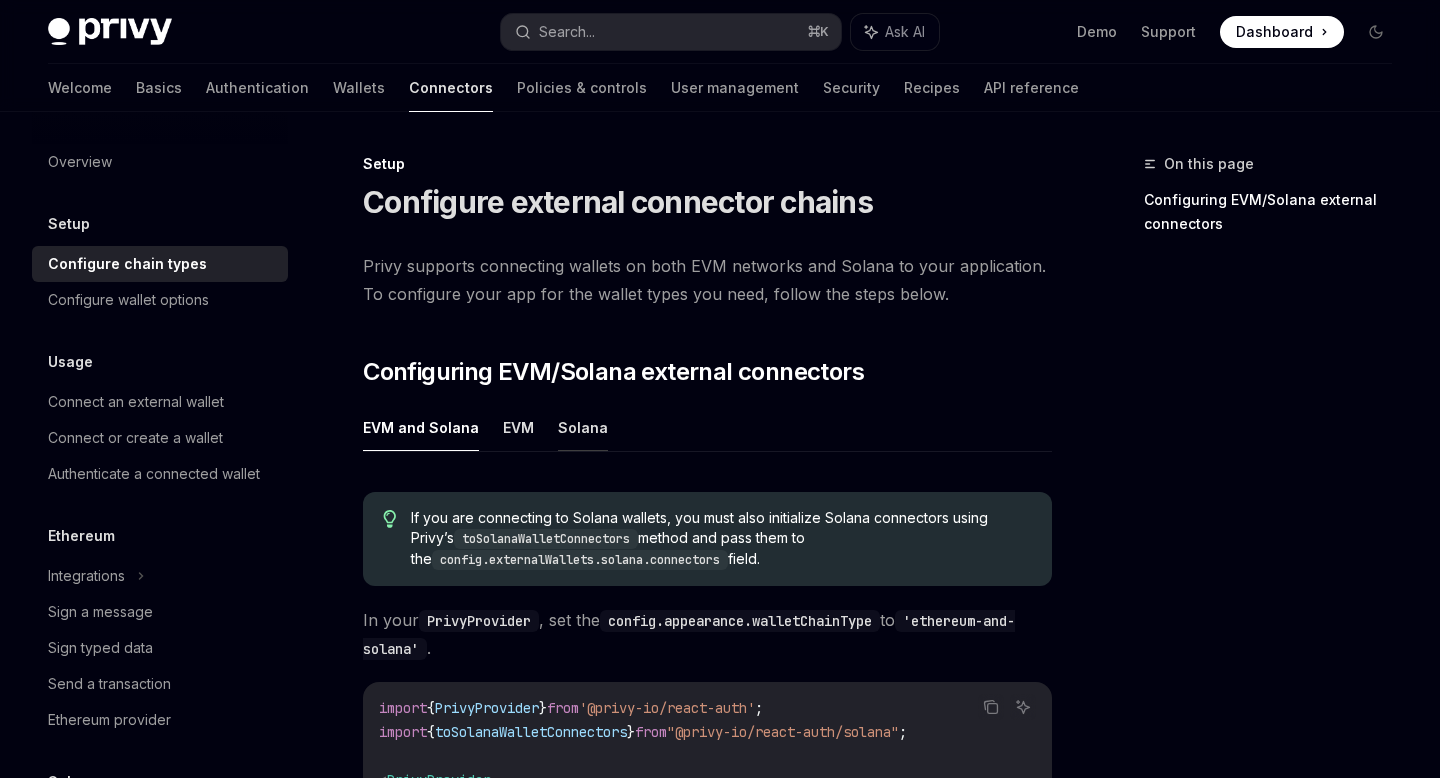 click on "Solana" at bounding box center (583, 427) 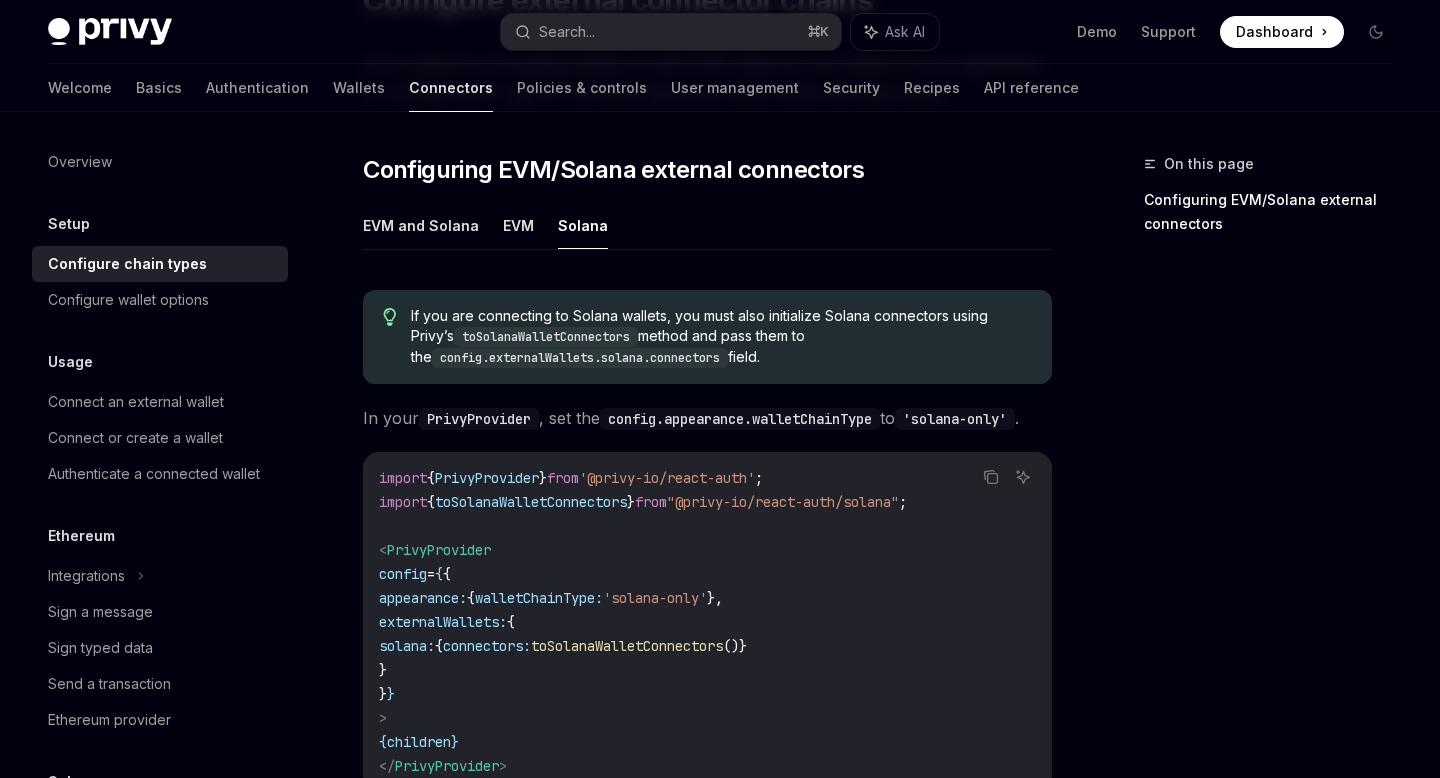 scroll, scrollTop: 224, scrollLeft: 0, axis: vertical 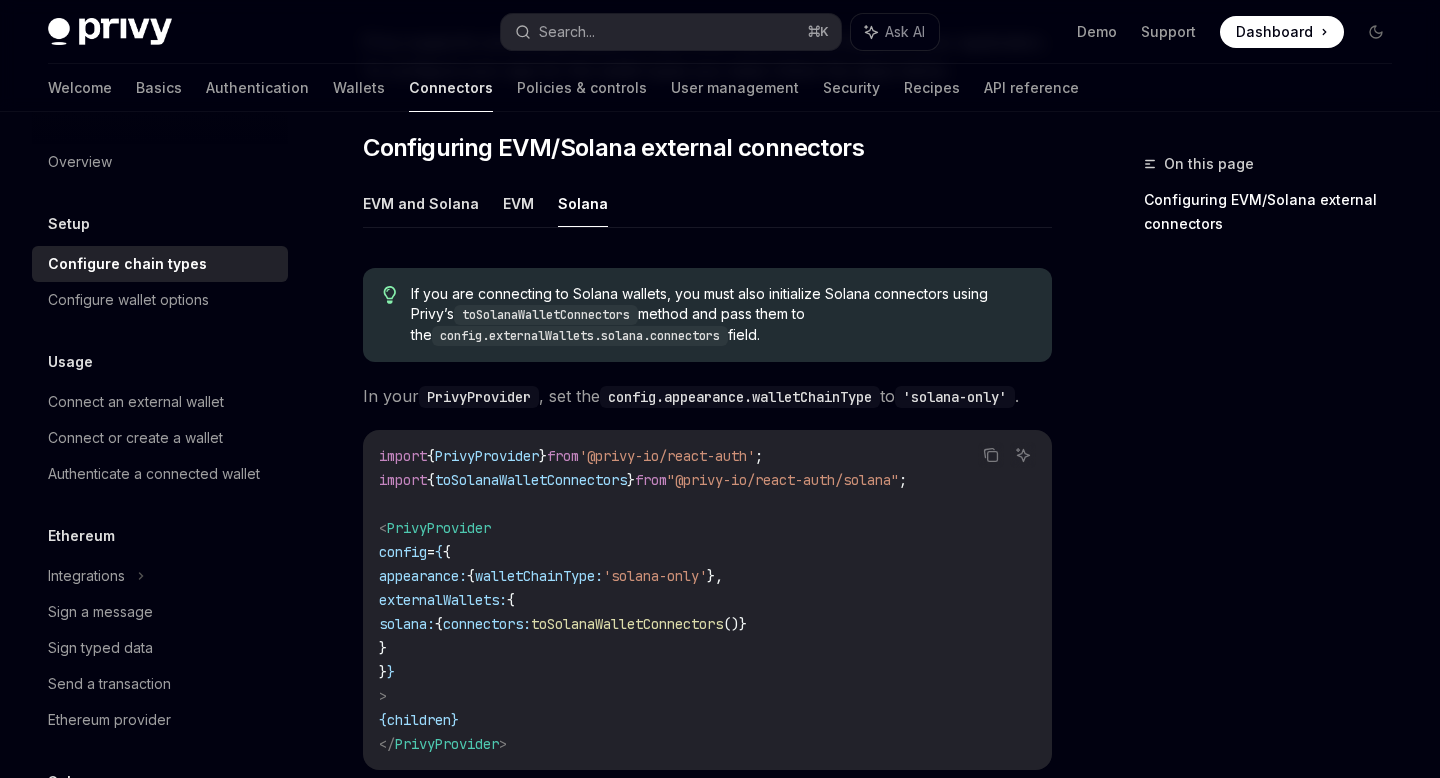 click on "config.externalWallets.solana.connectors" at bounding box center [580, 336] 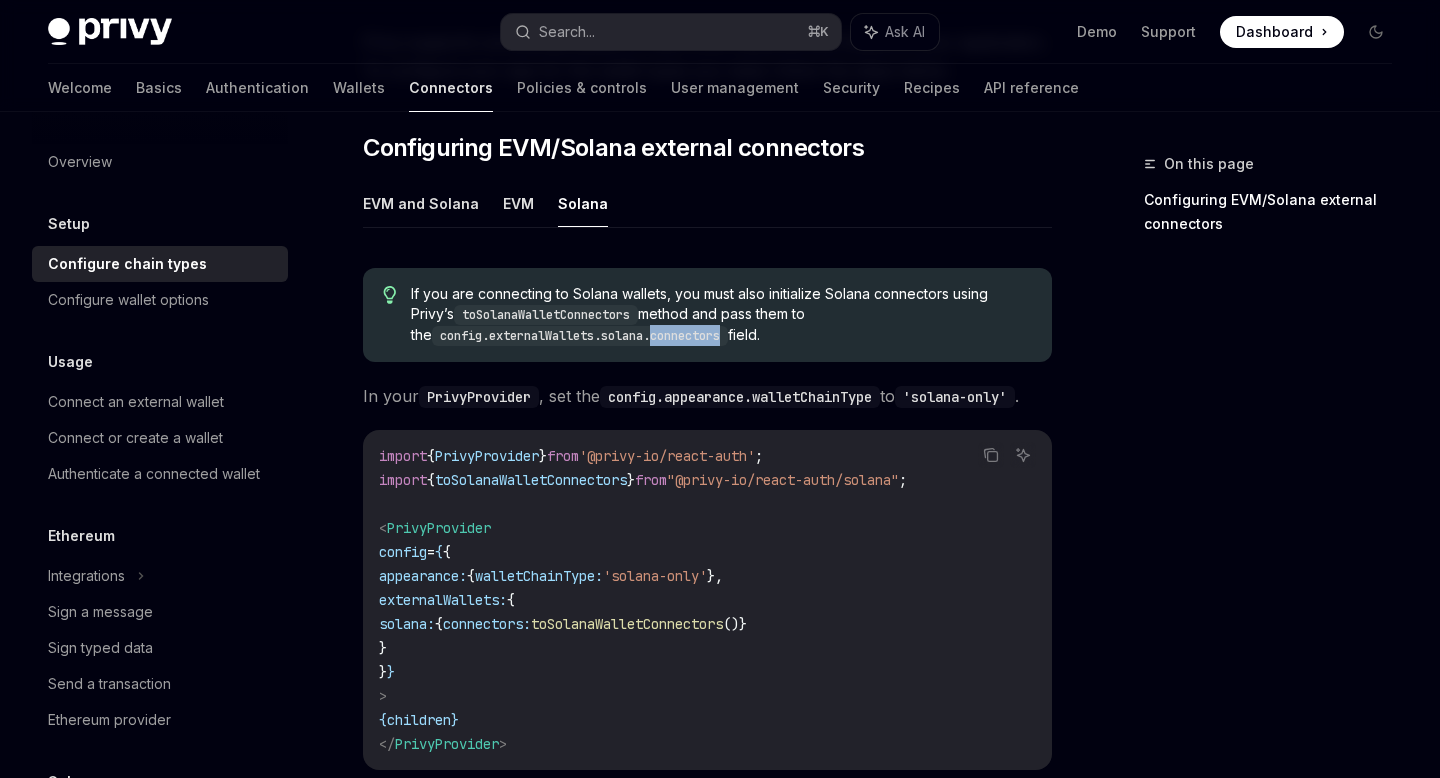 click on "config.externalWallets.solana.connectors" at bounding box center [580, 336] 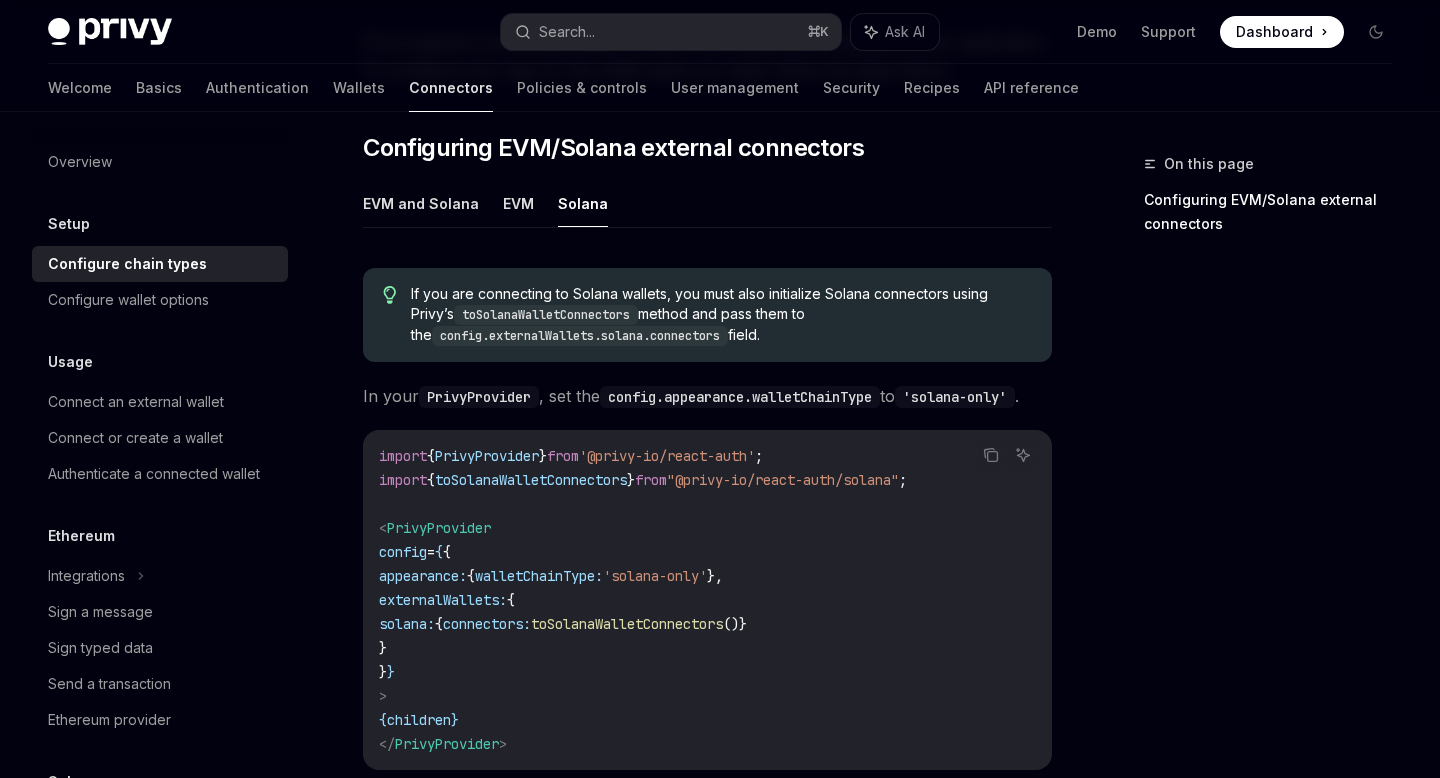click on "toSolanaWalletConnectors" at bounding box center [546, 315] 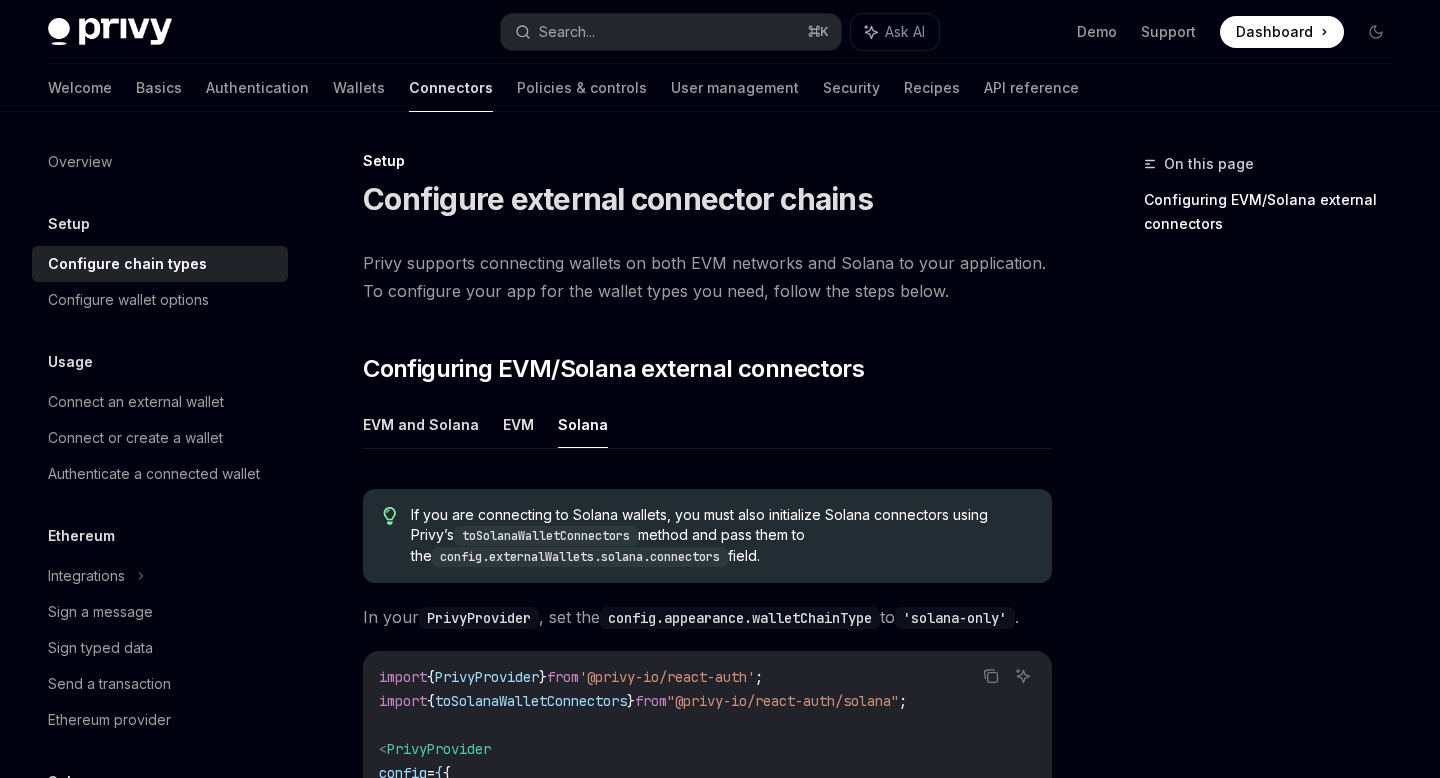 scroll, scrollTop: 0, scrollLeft: 0, axis: both 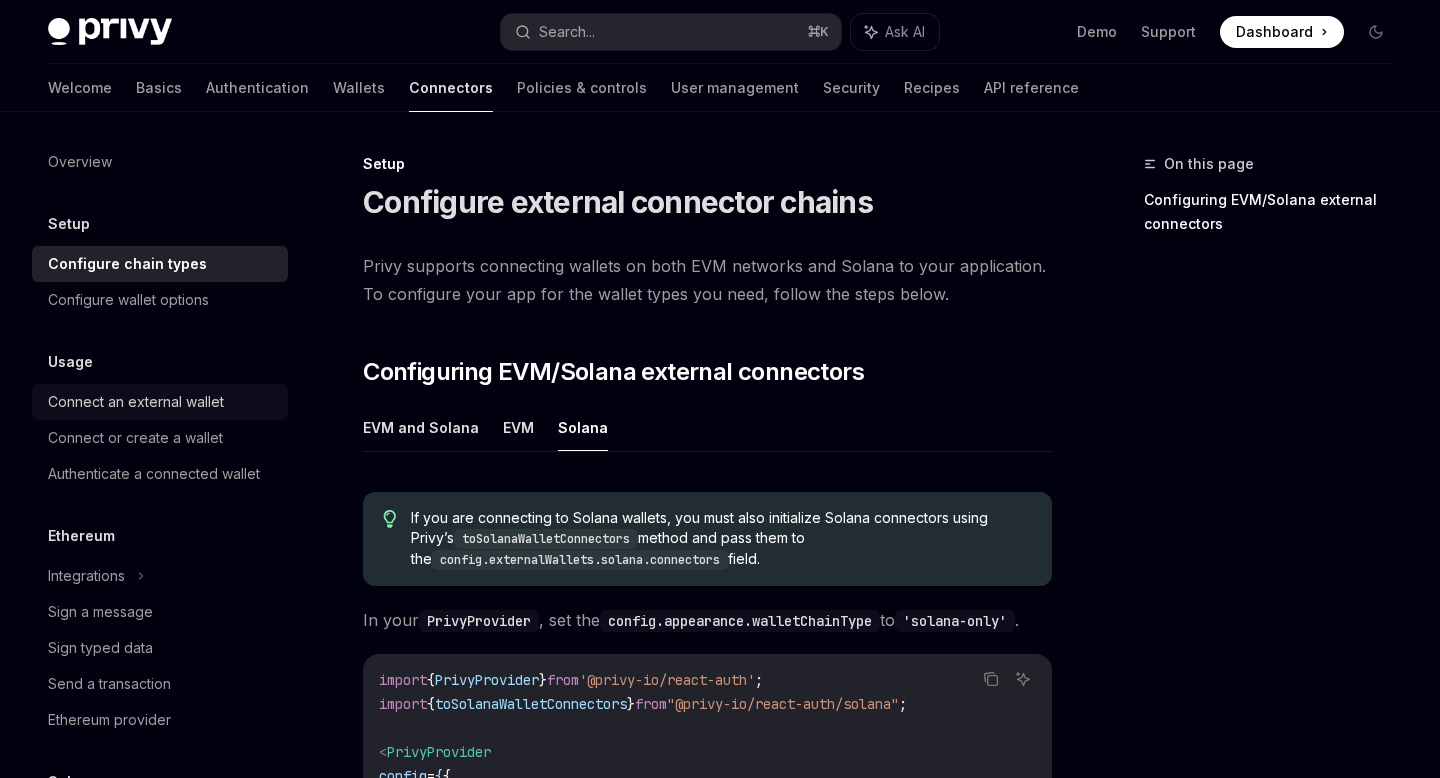 click on "Connect an external wallet" at bounding box center [136, 402] 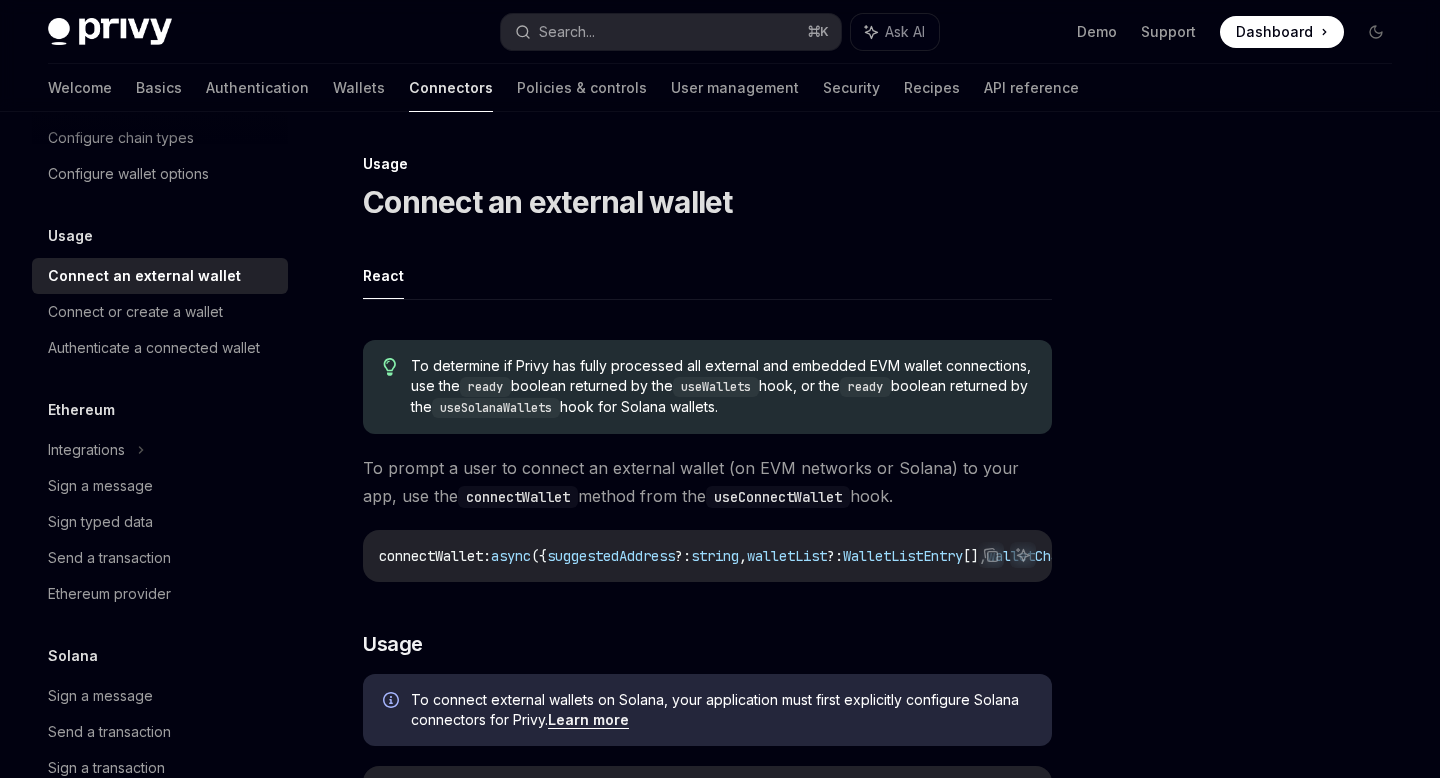 scroll, scrollTop: 127, scrollLeft: 0, axis: vertical 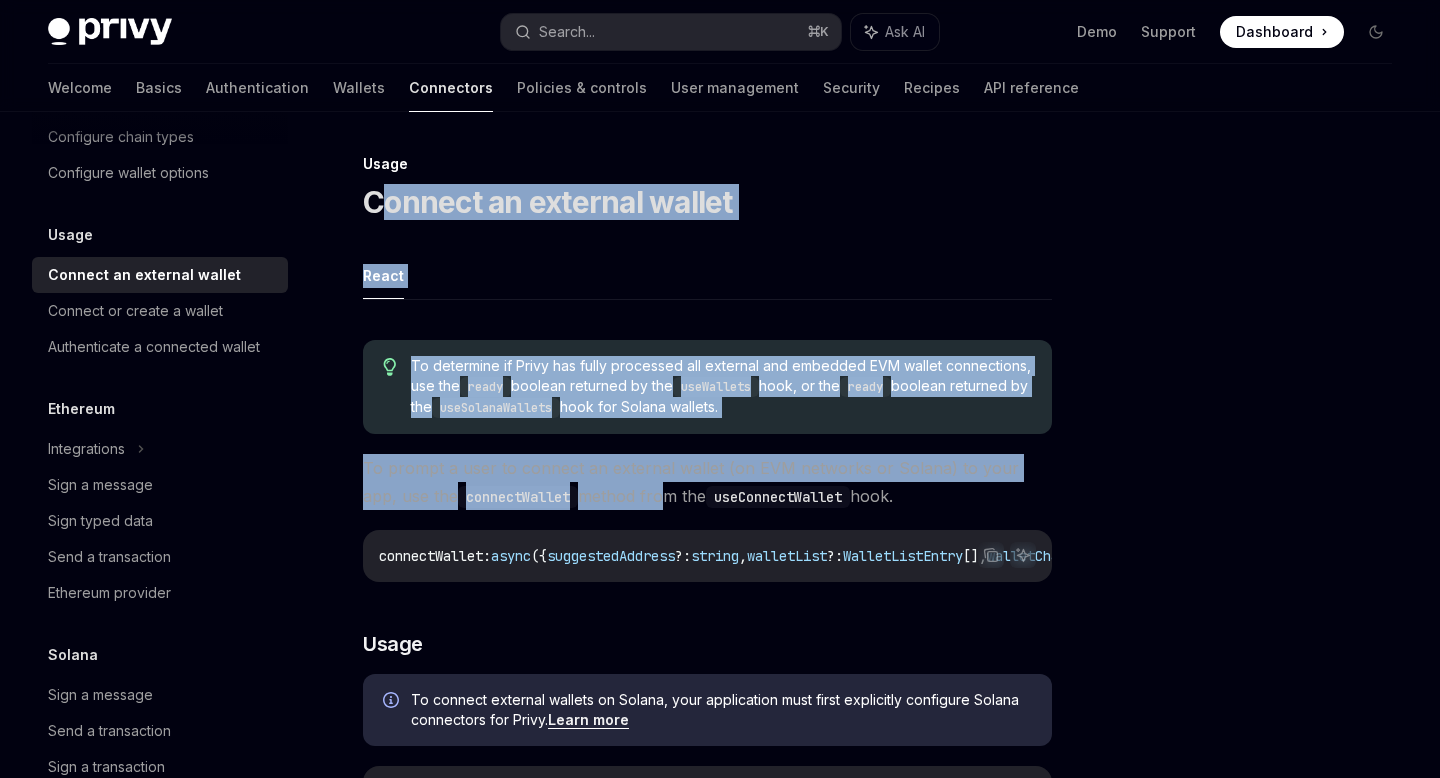 drag, startPoint x: 379, startPoint y: 191, endPoint x: 630, endPoint y: 493, distance: 392.68945 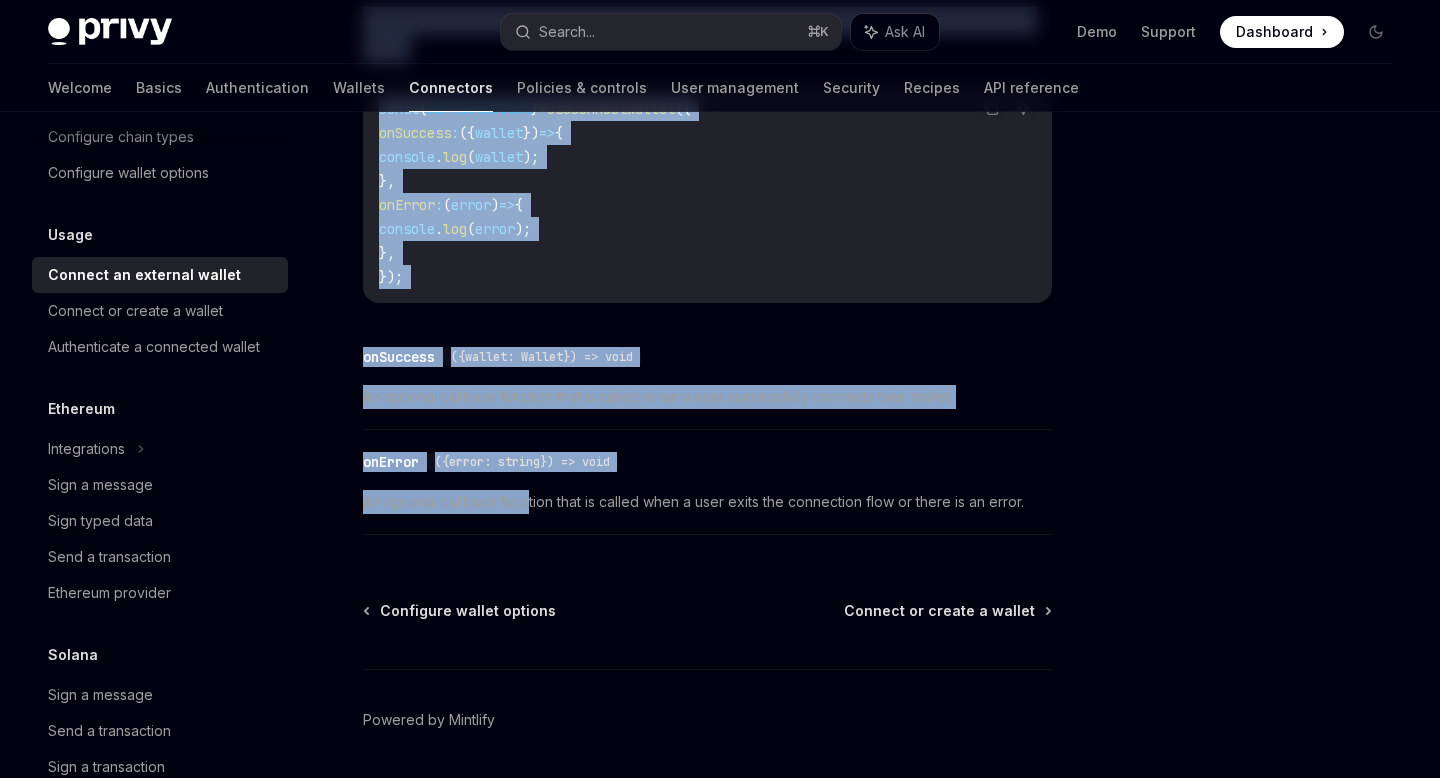 scroll, scrollTop: 1395, scrollLeft: 0, axis: vertical 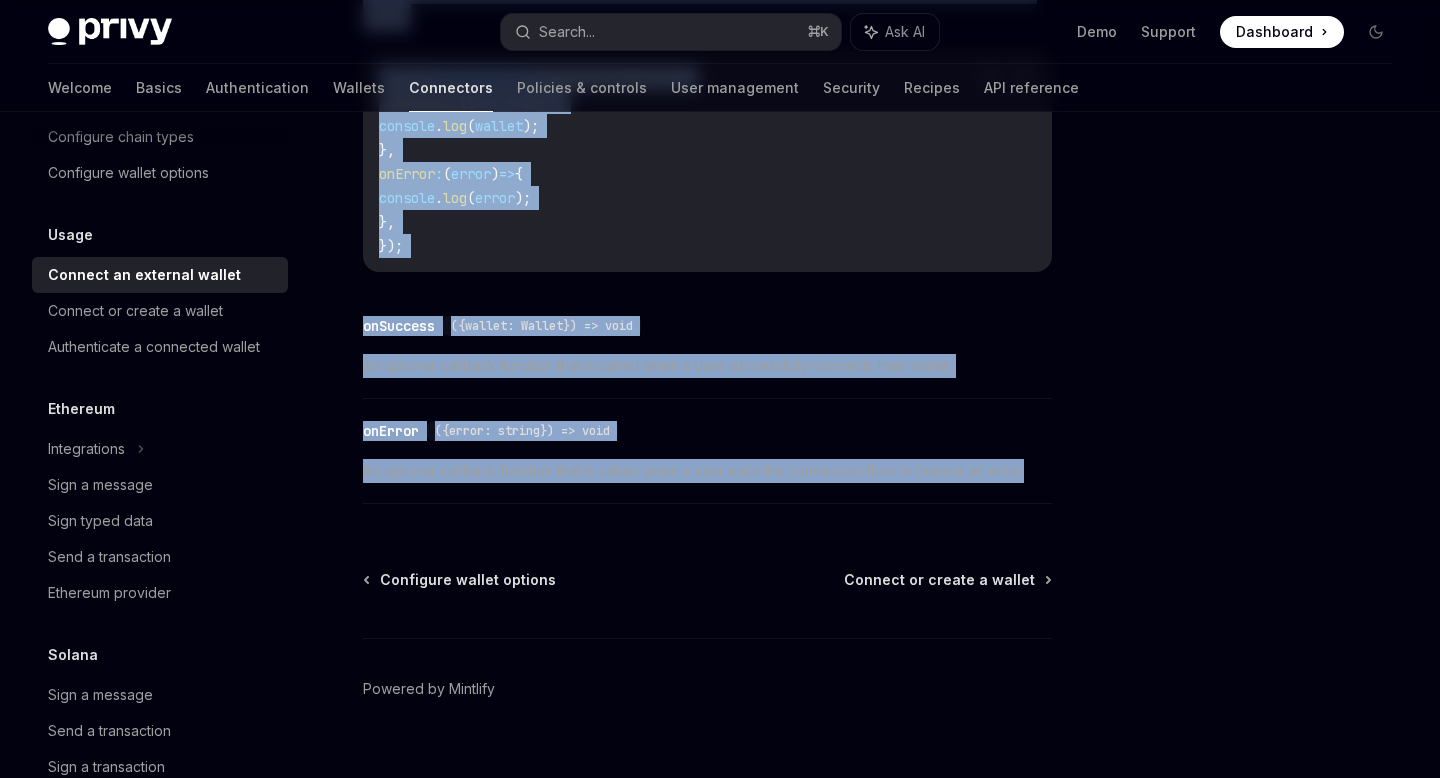 drag, startPoint x: 370, startPoint y: 195, endPoint x: 528, endPoint y: 496, distance: 339.94852 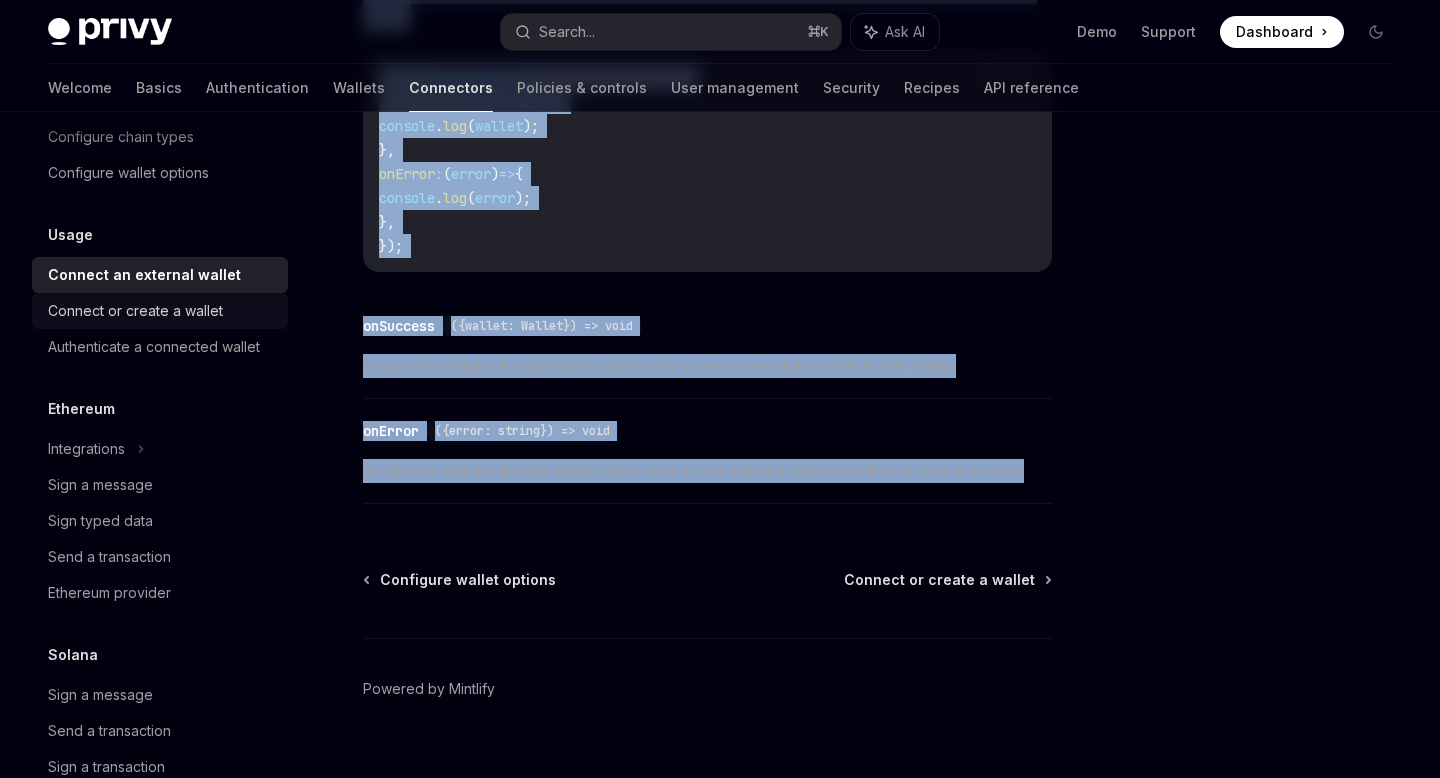 click on "Connect or create a wallet" at bounding box center (135, 311) 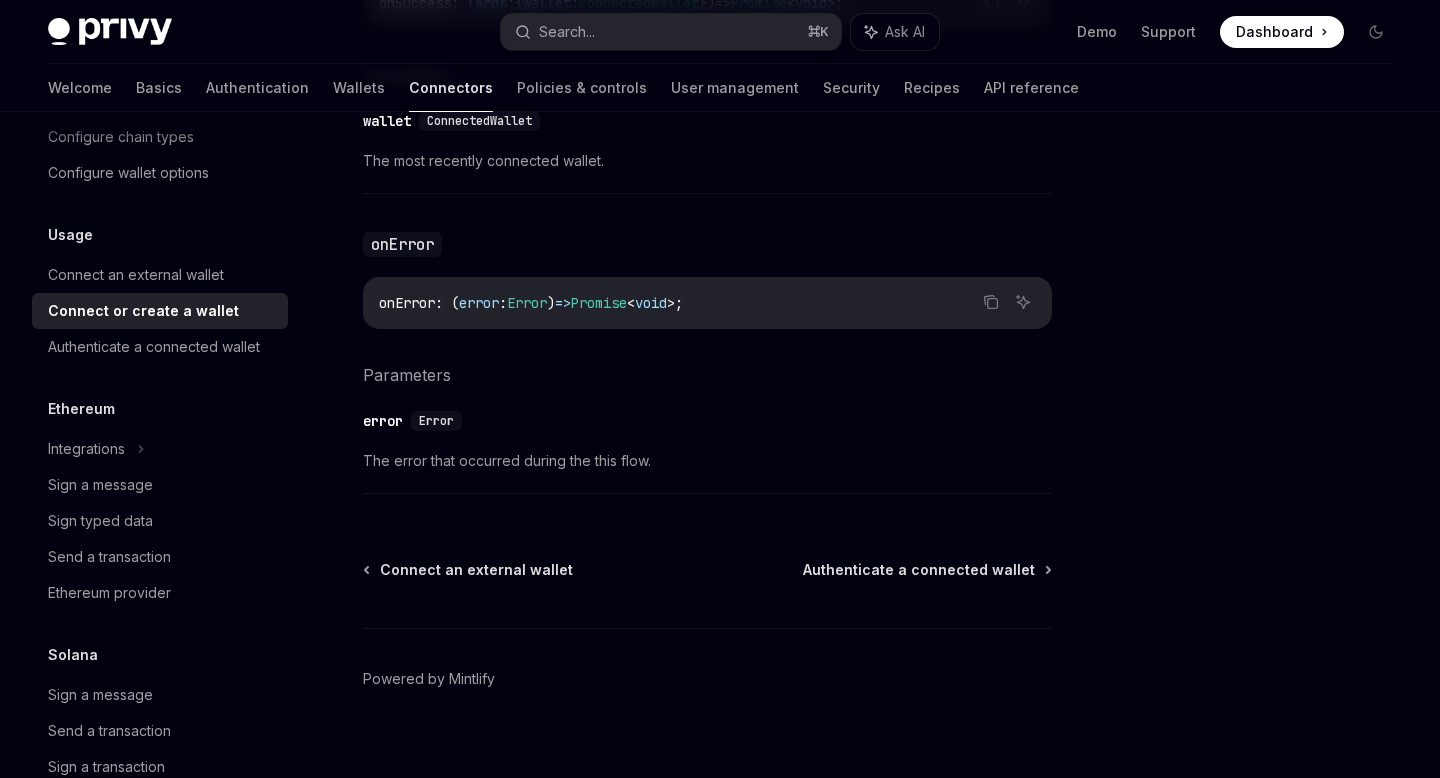 scroll, scrollTop: 1426, scrollLeft: 0, axis: vertical 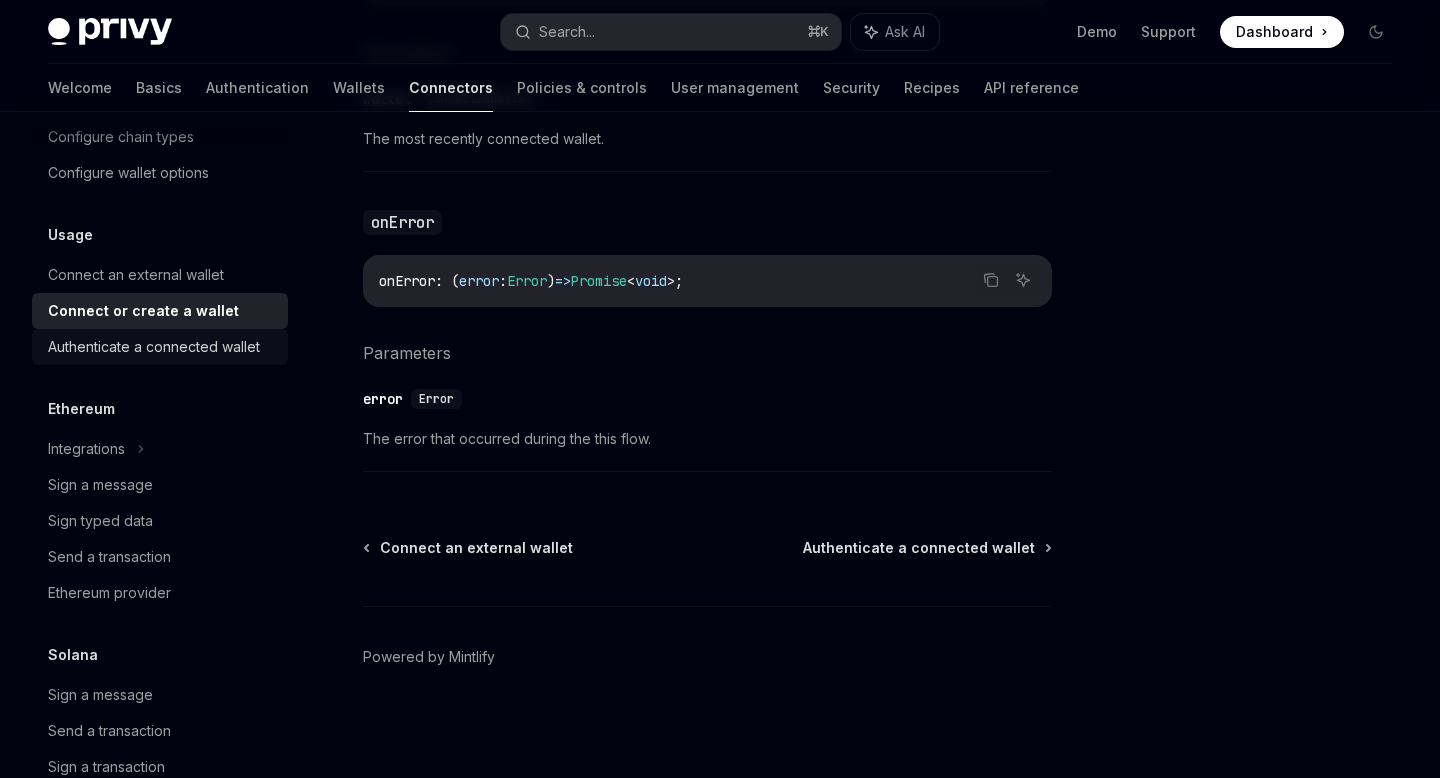 click on "Authenticate a connected wallet" at bounding box center [160, 347] 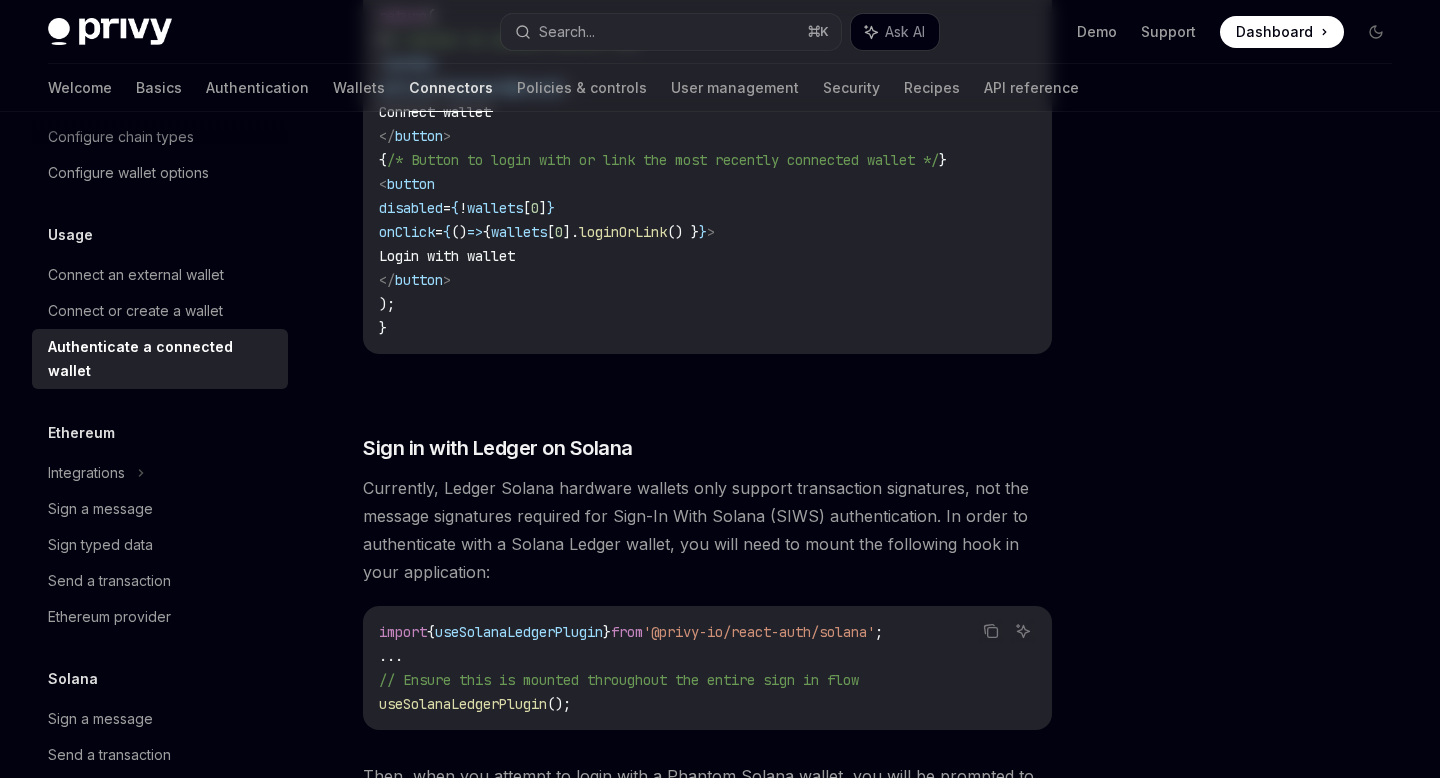 scroll, scrollTop: 0, scrollLeft: 0, axis: both 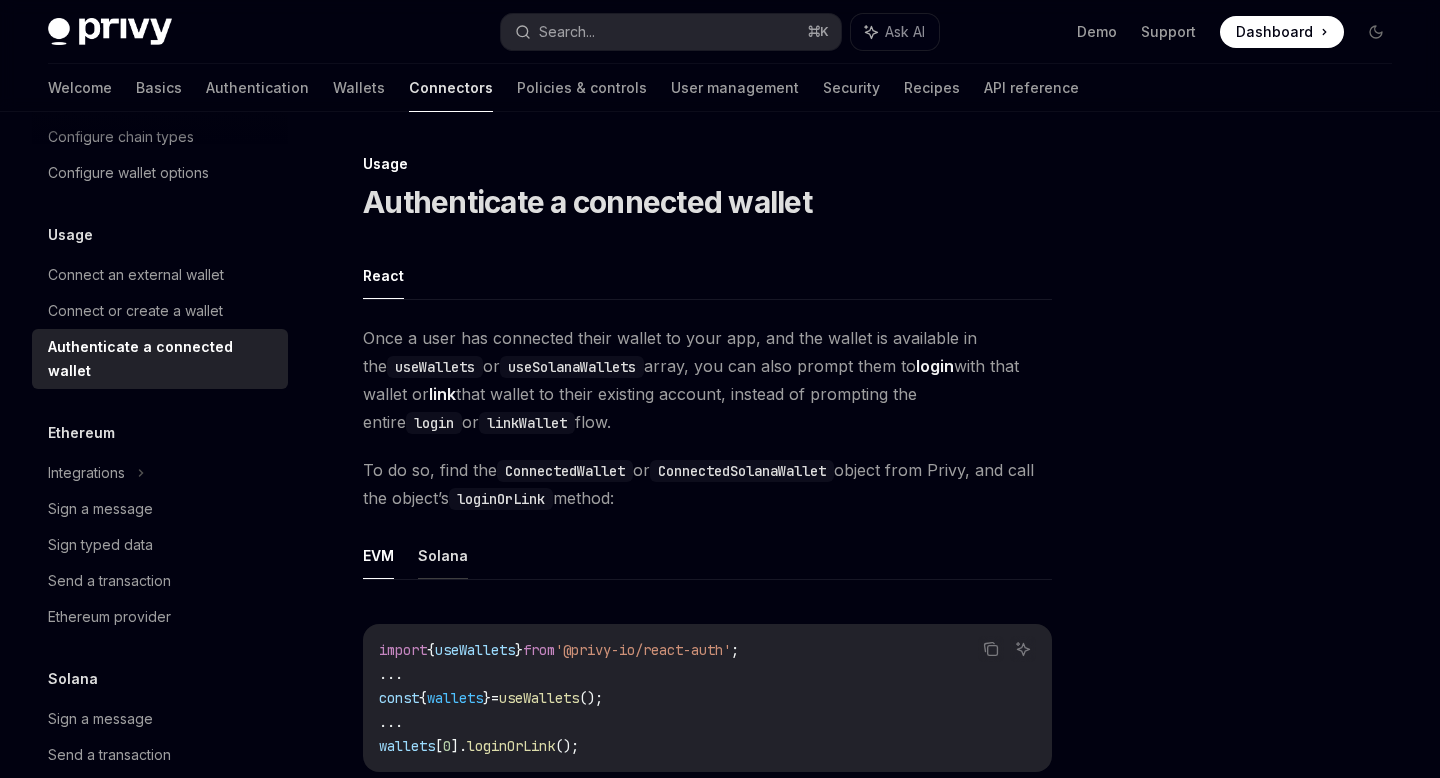click on "Solana" at bounding box center [443, 555] 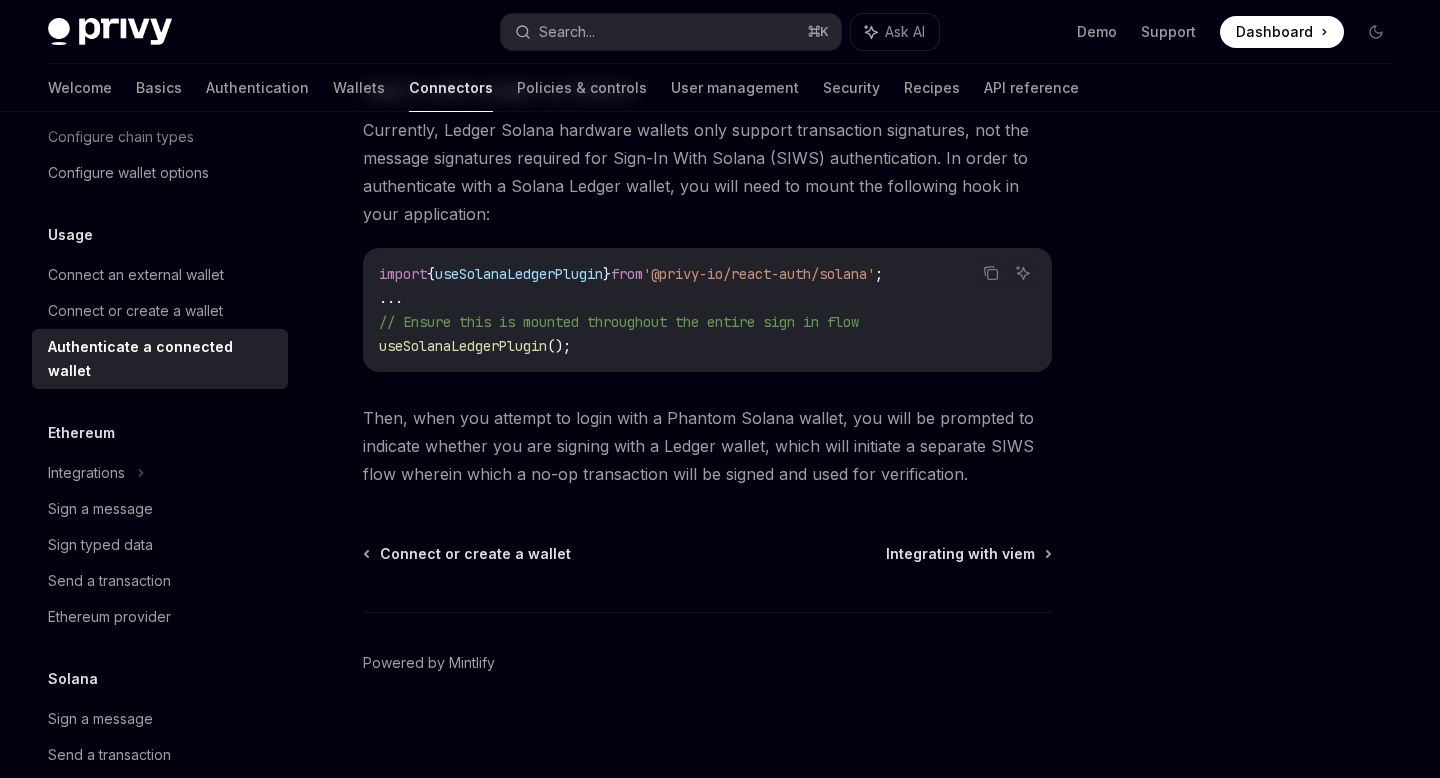 scroll, scrollTop: 1799, scrollLeft: 0, axis: vertical 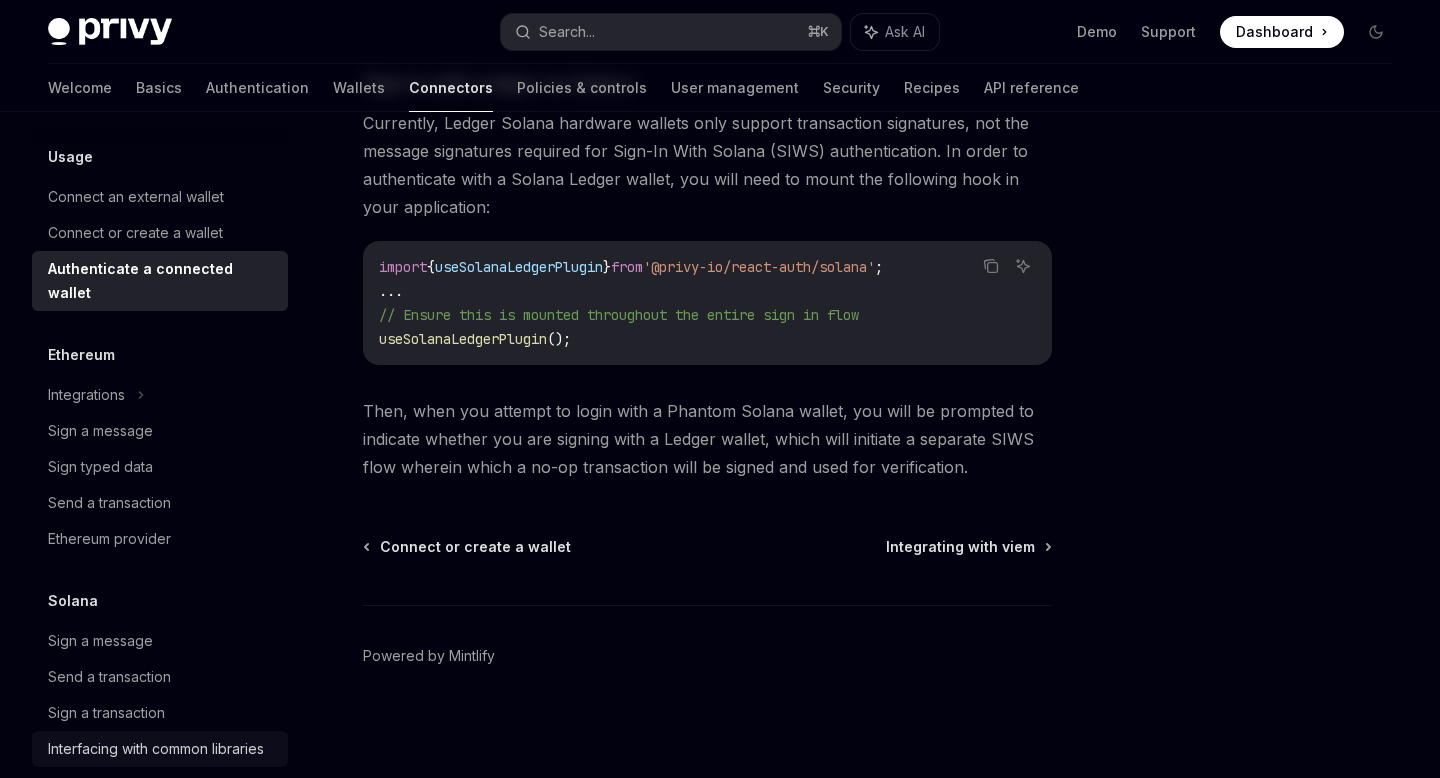 click on "Interfacing with common libraries" at bounding box center [156, 749] 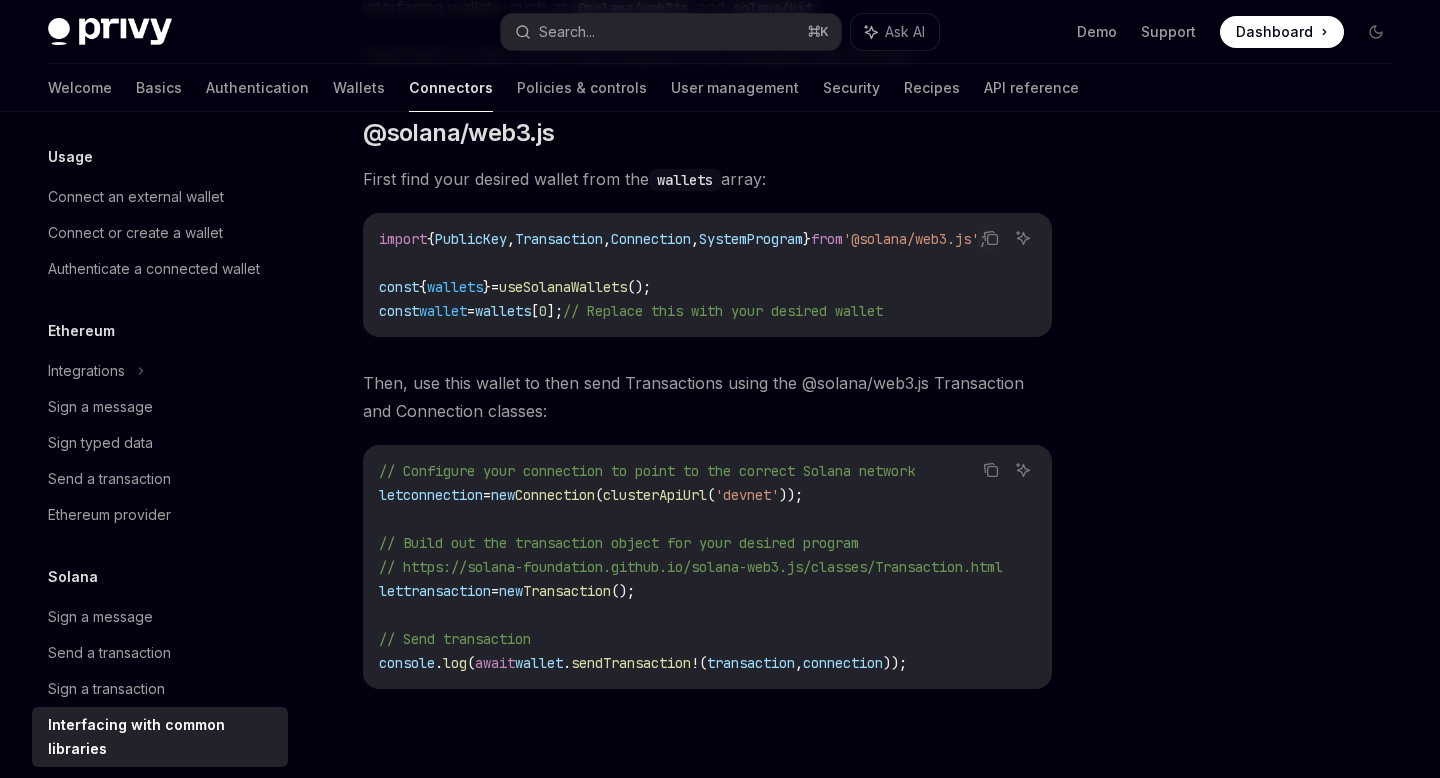 scroll, scrollTop: 370, scrollLeft: 0, axis: vertical 